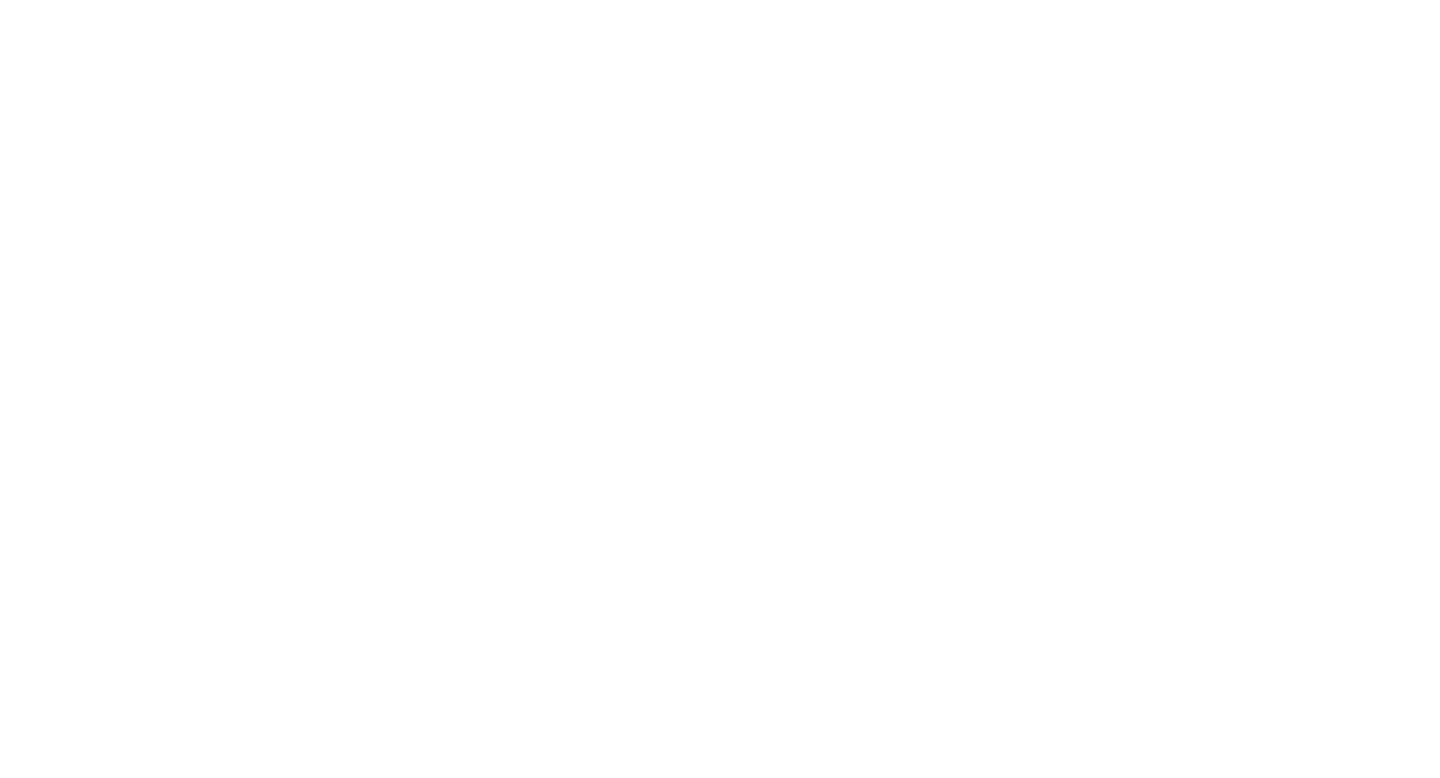 scroll, scrollTop: 0, scrollLeft: 0, axis: both 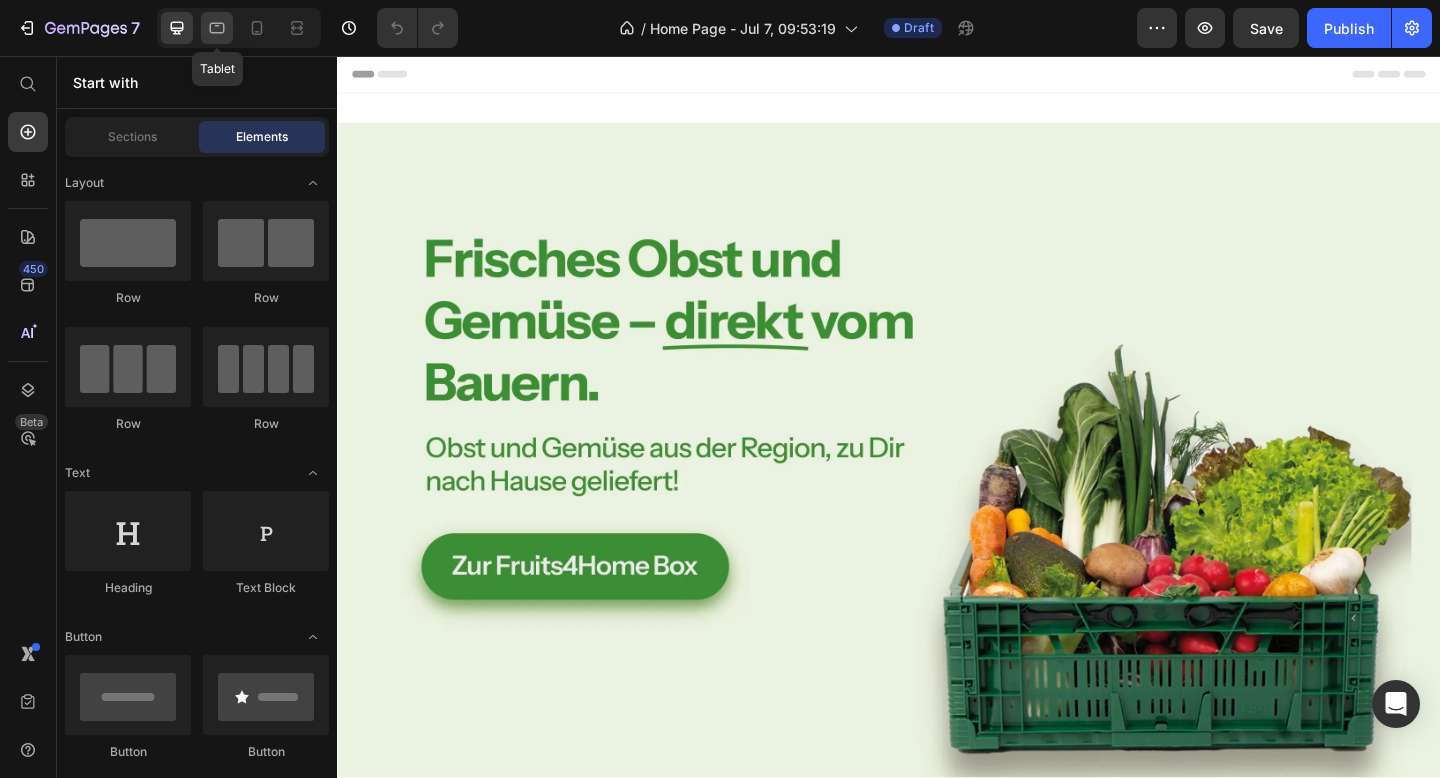 click 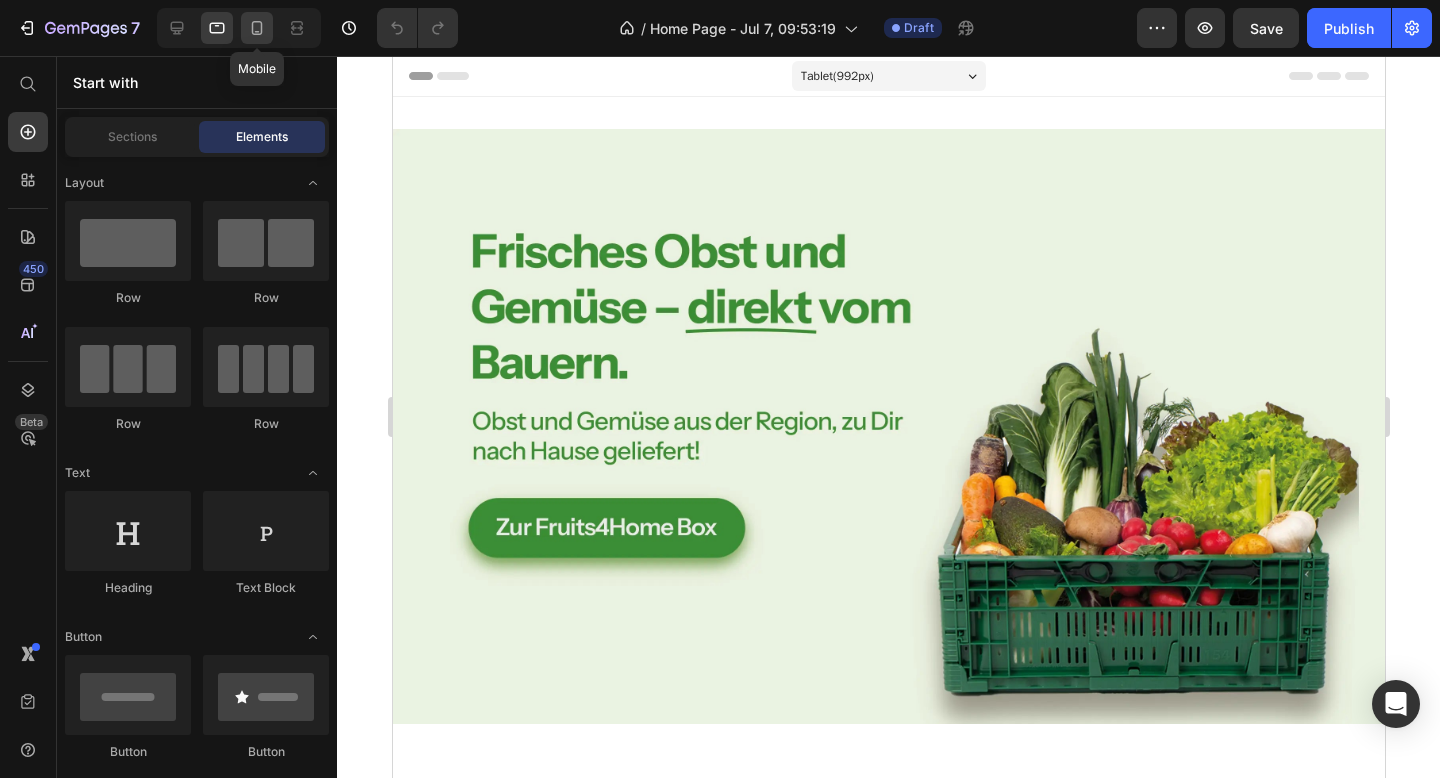 click 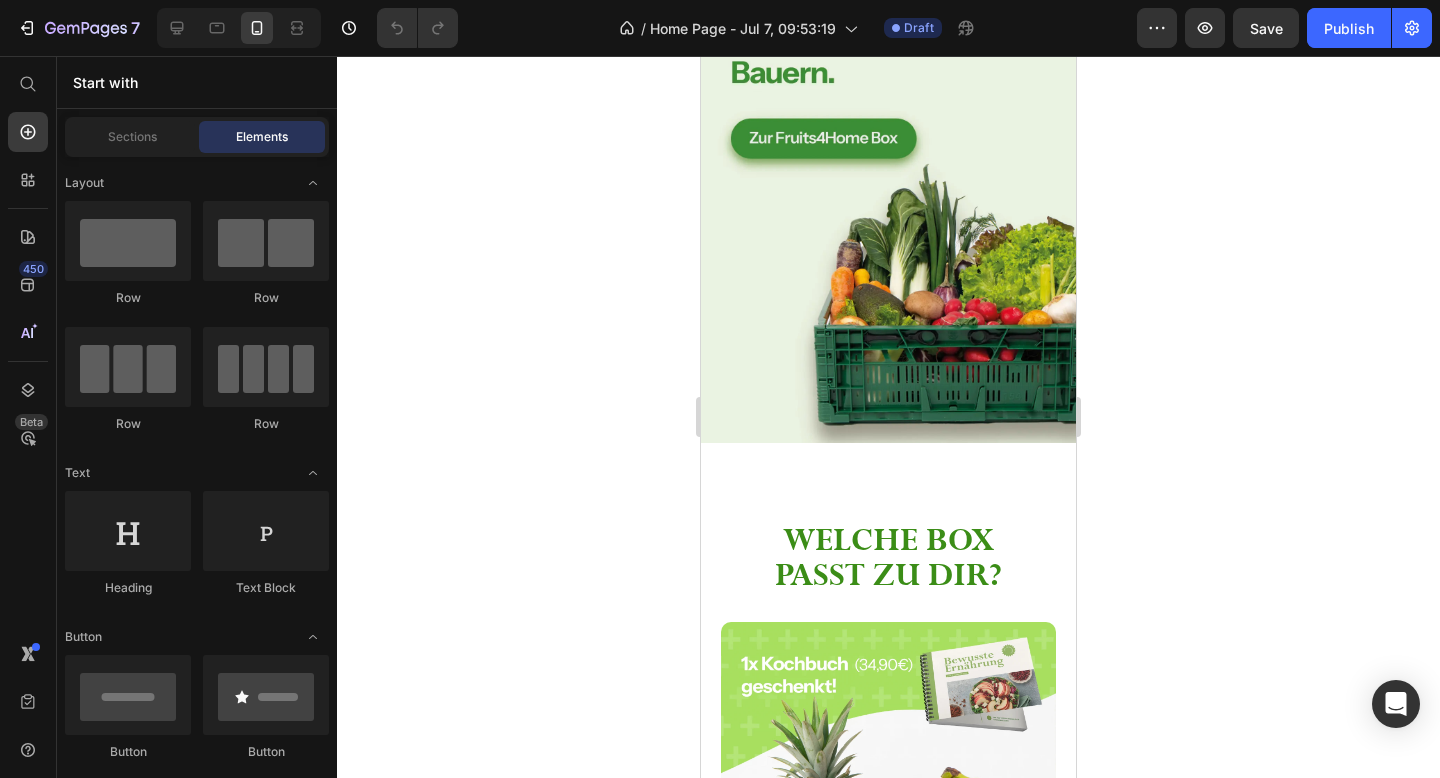 scroll, scrollTop: 0, scrollLeft: 0, axis: both 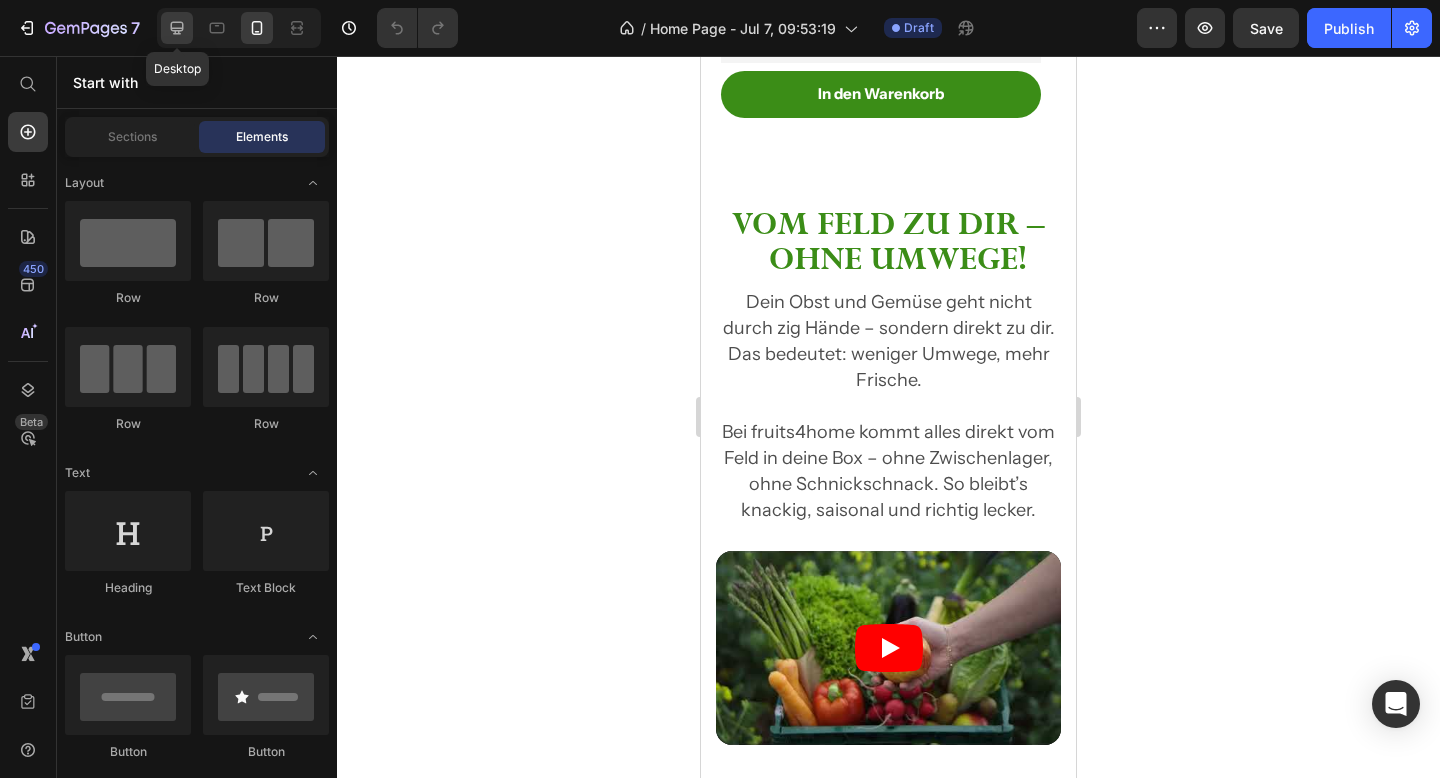 click 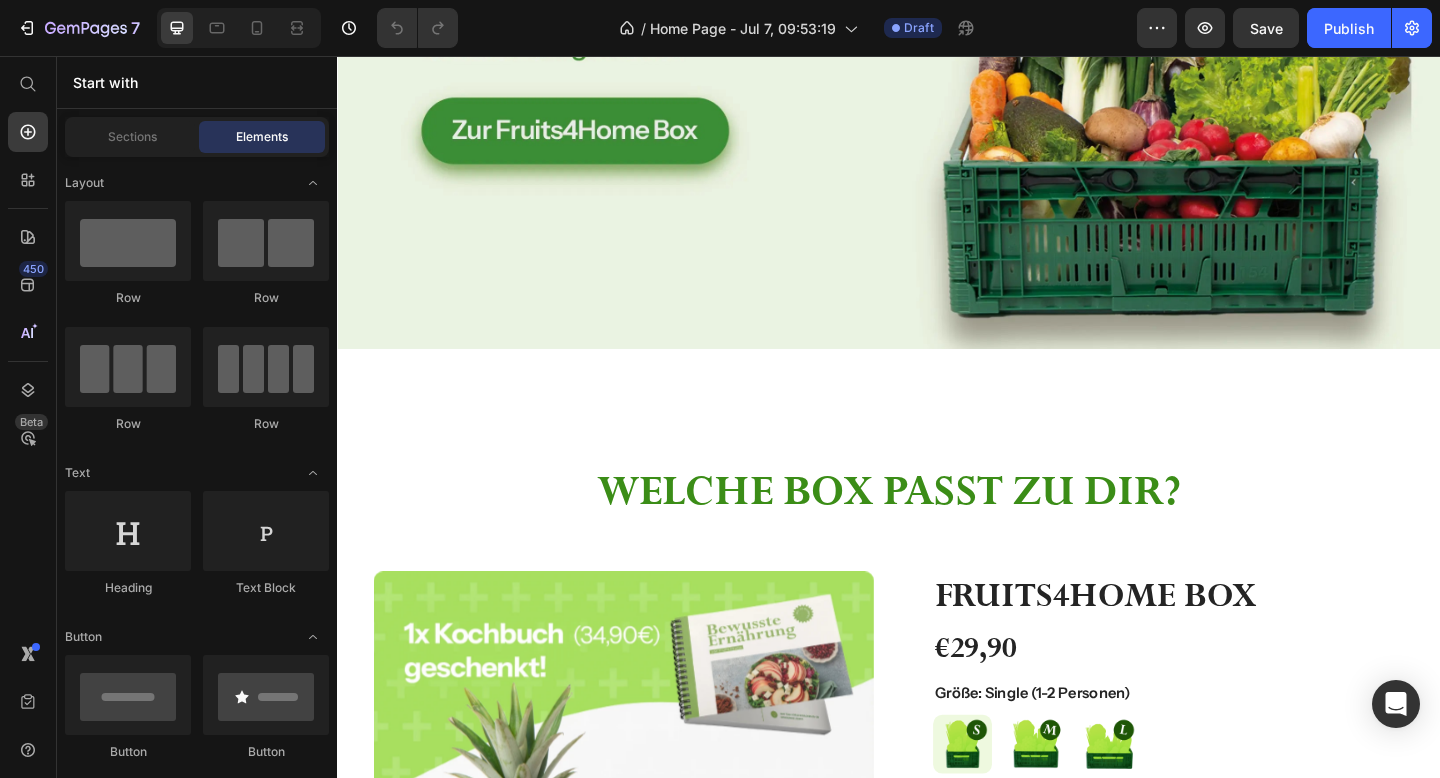 scroll, scrollTop: 0, scrollLeft: 0, axis: both 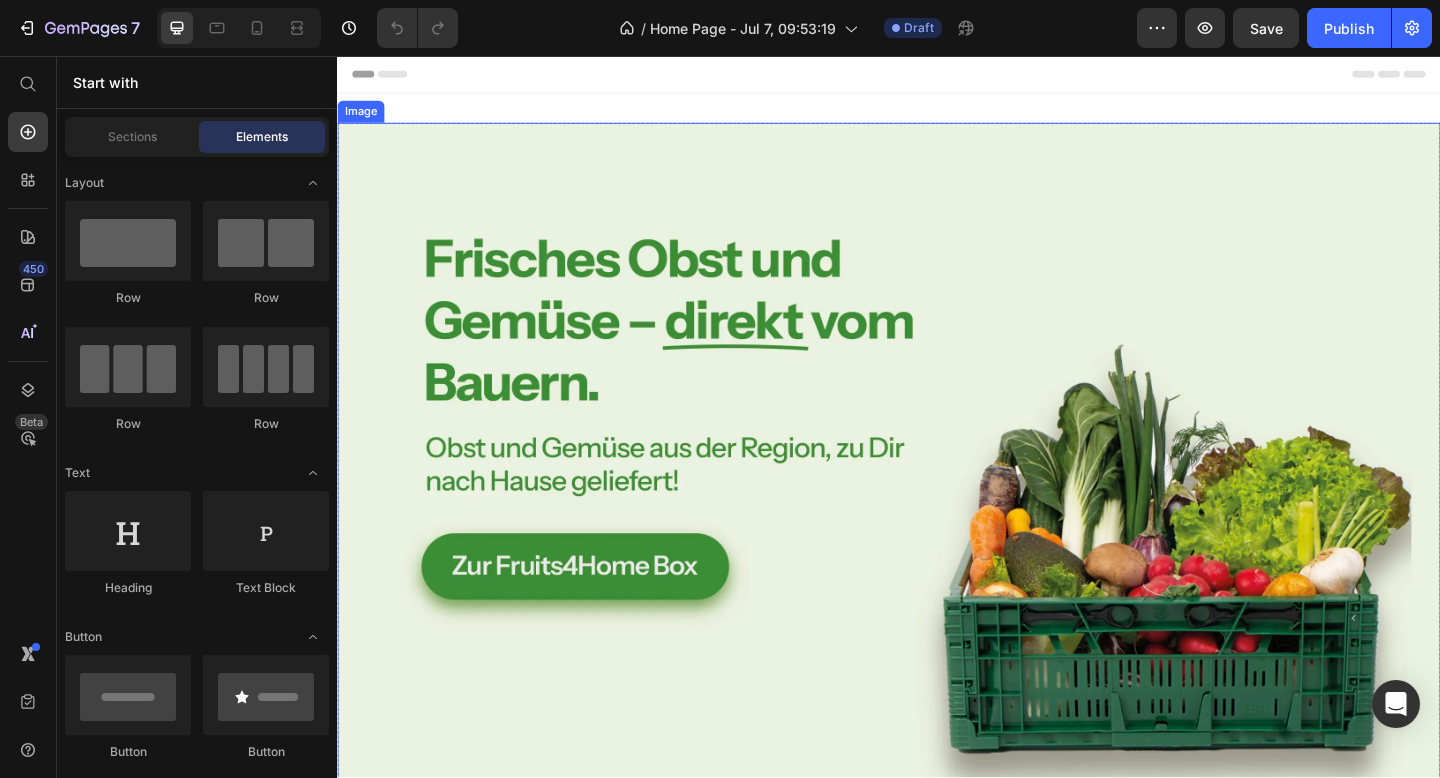 click at bounding box center [937, 489] 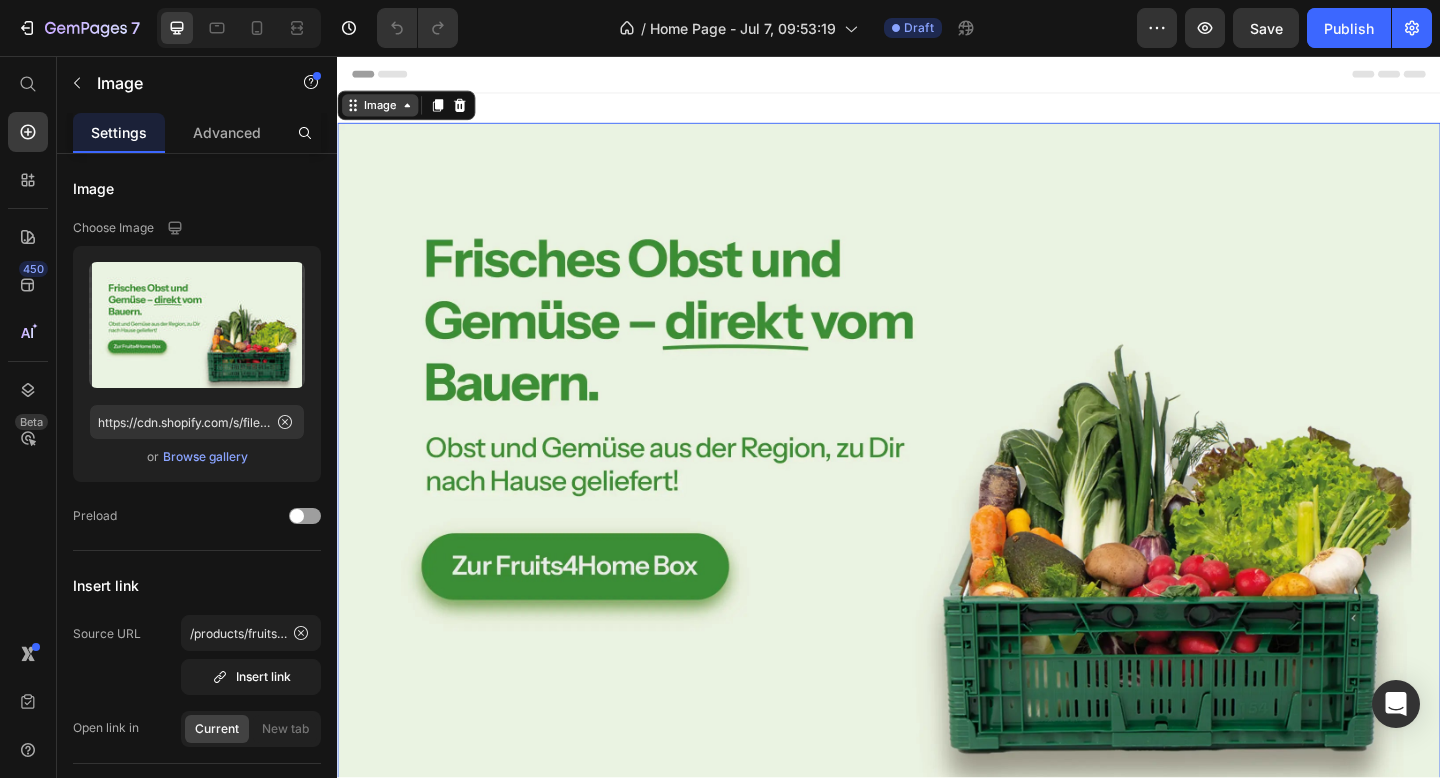 click on "Image" at bounding box center (383, 110) 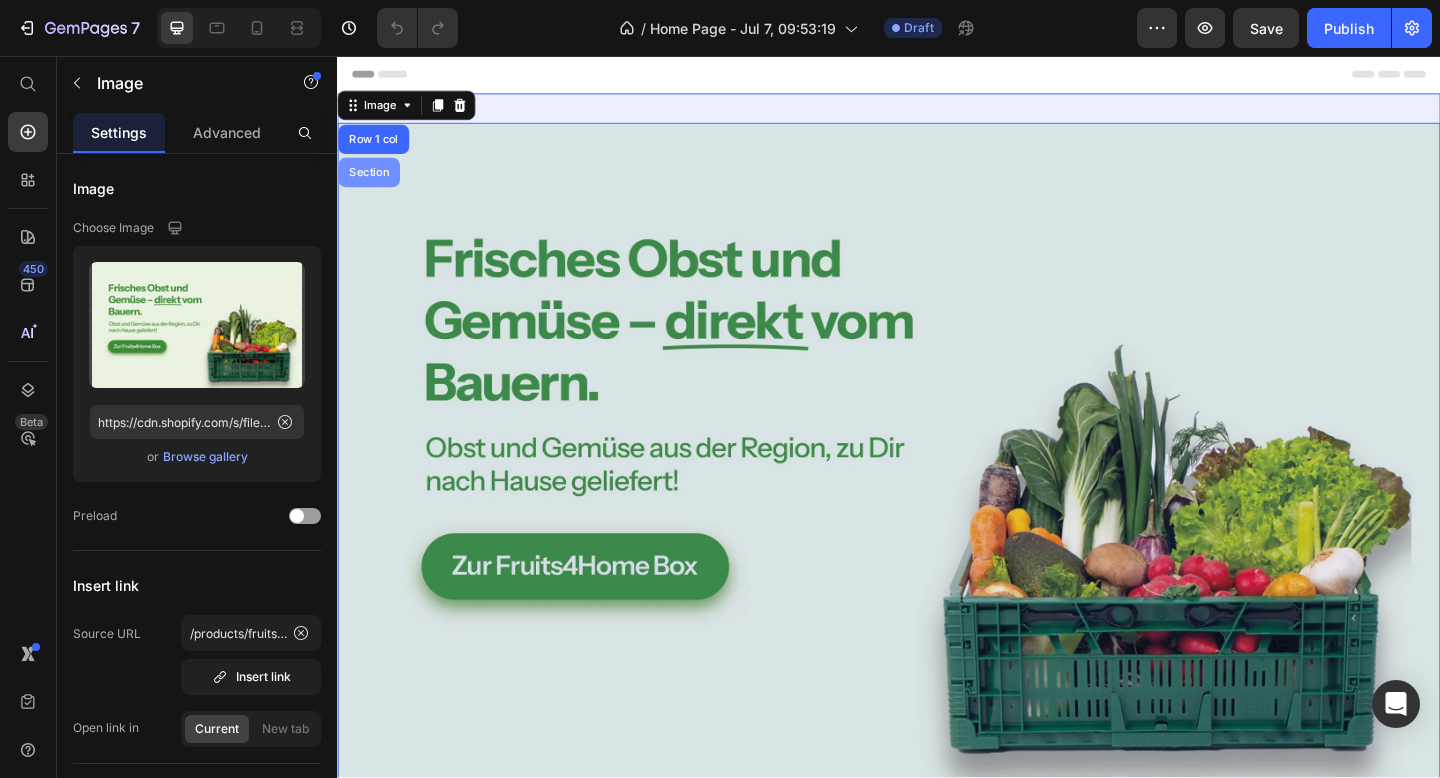 click on "Section" at bounding box center [371, 183] 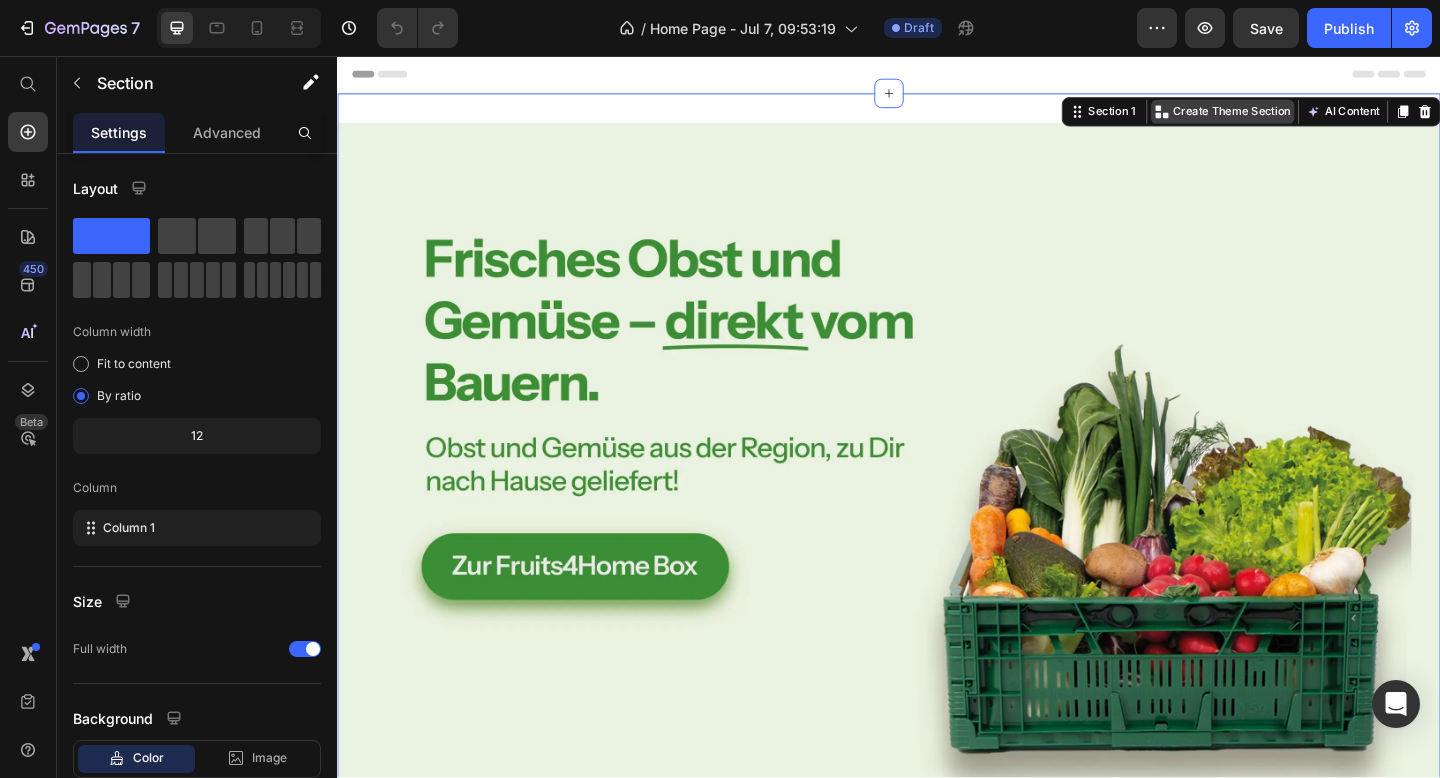 click on "Create Theme Section" at bounding box center [1310, 117] 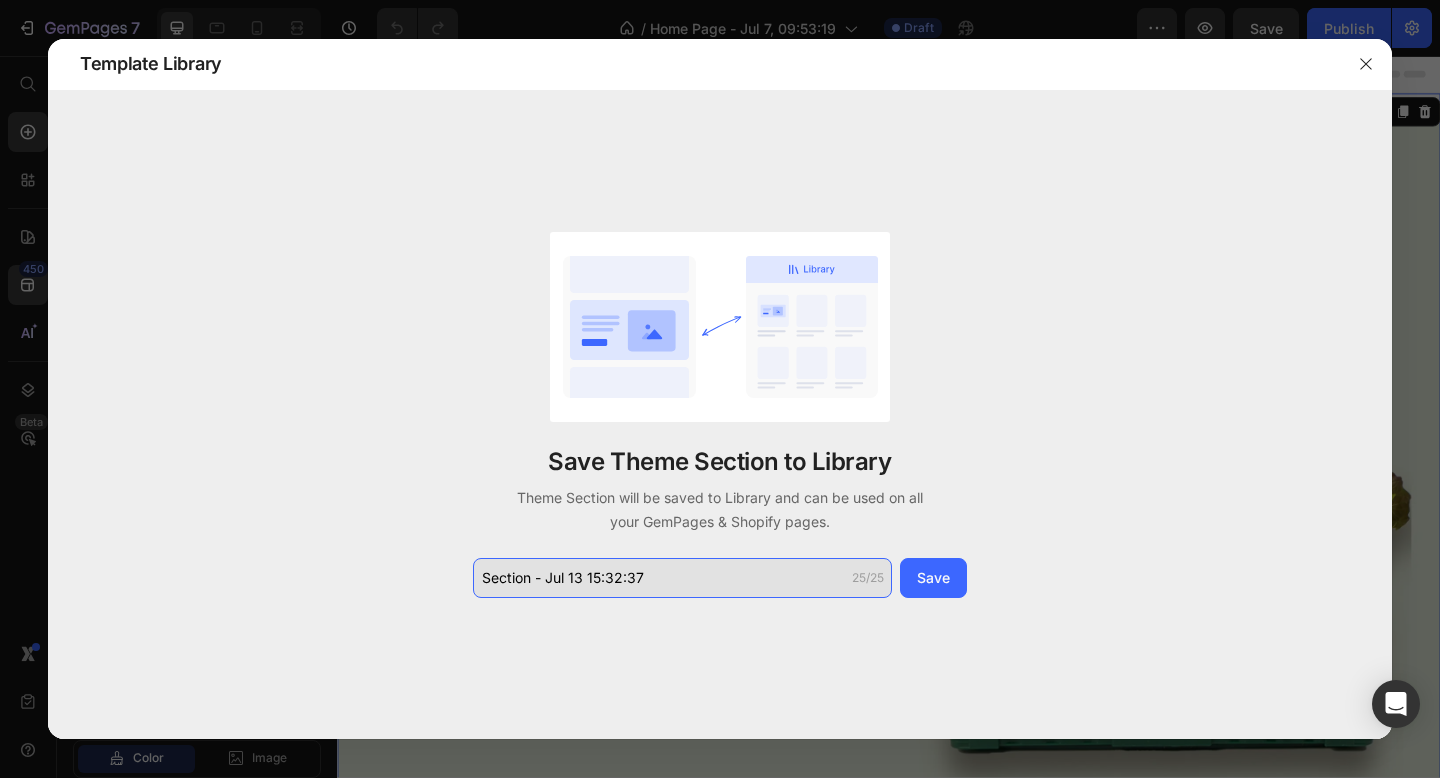 click on "Section - Jul 13 15:32:37" 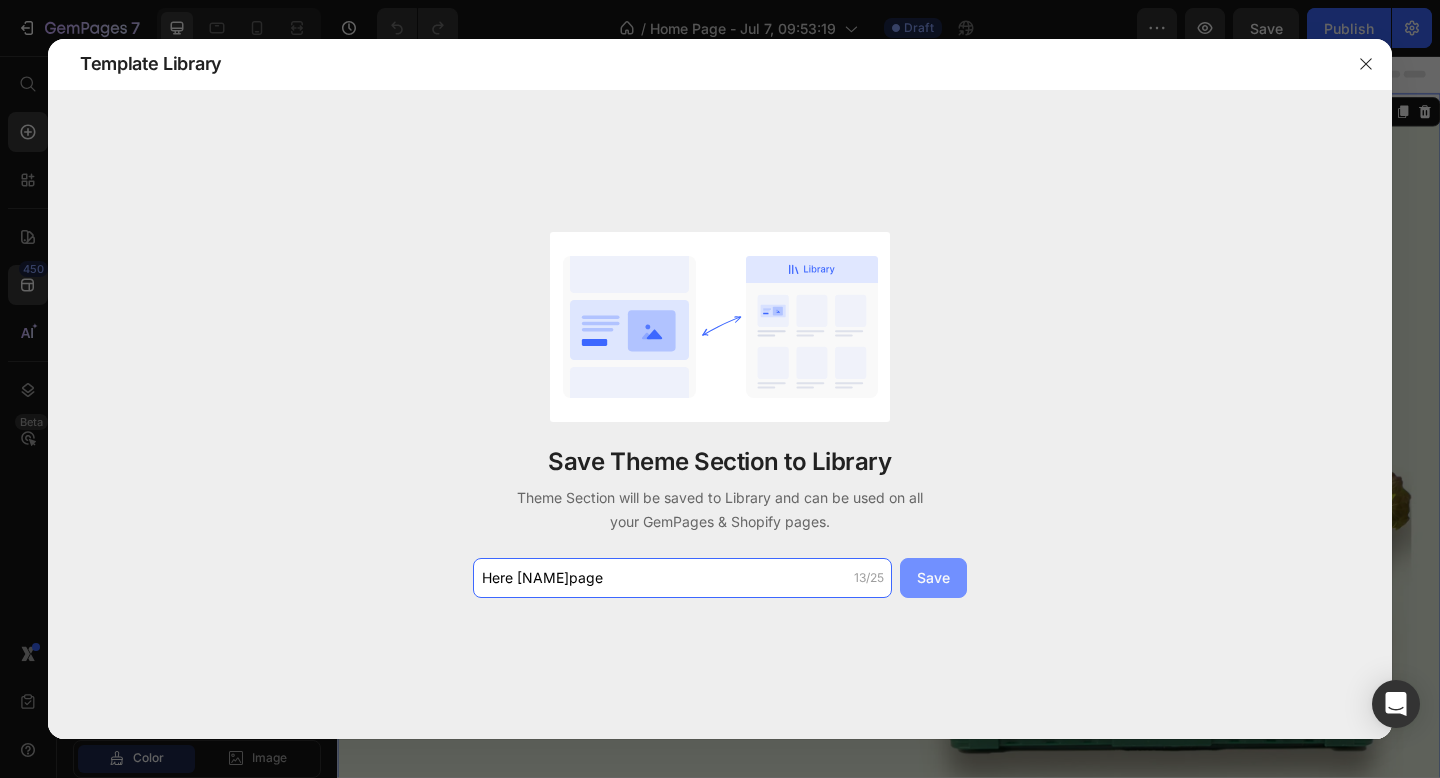 type on "Here Homepage" 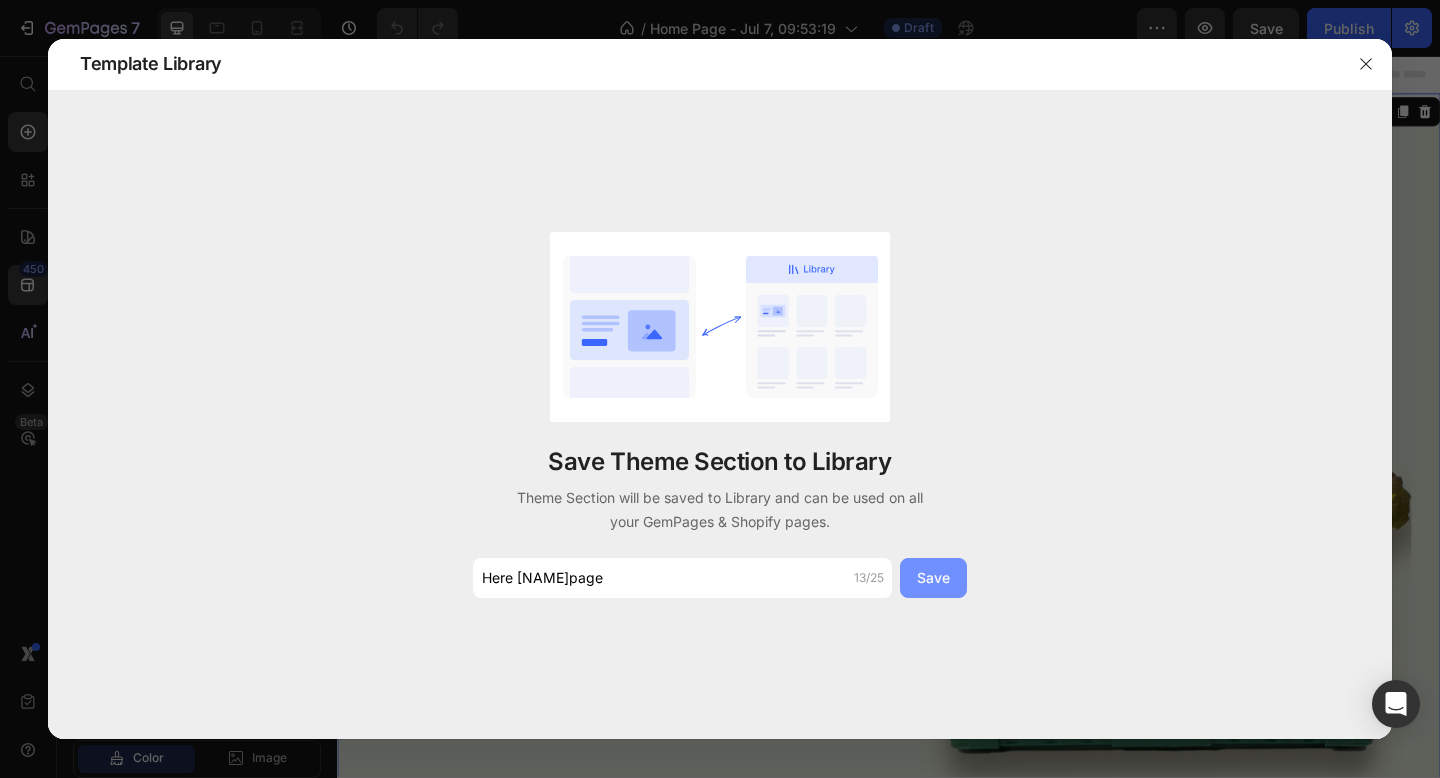 click on "Save" at bounding box center [933, 577] 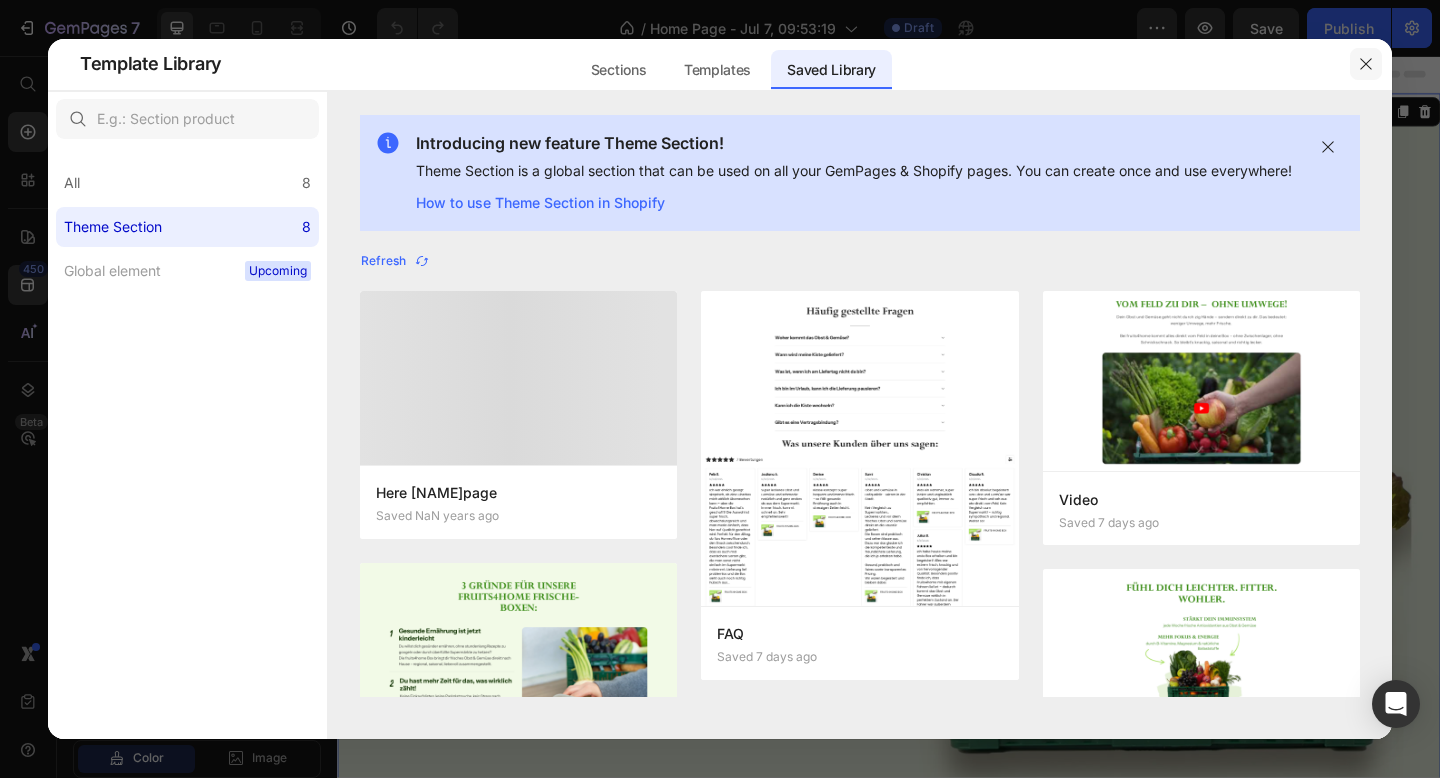 click 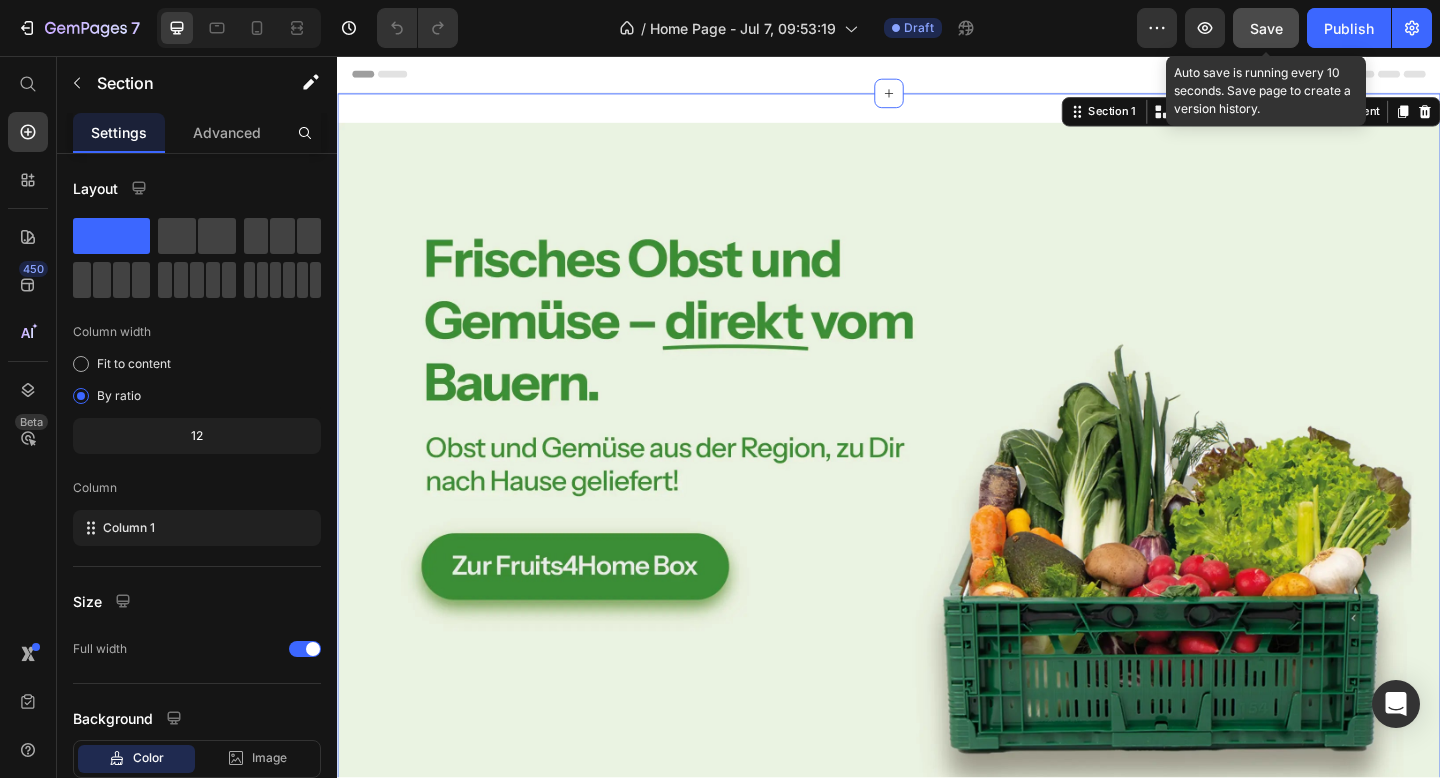 click on "Save" at bounding box center (1266, 28) 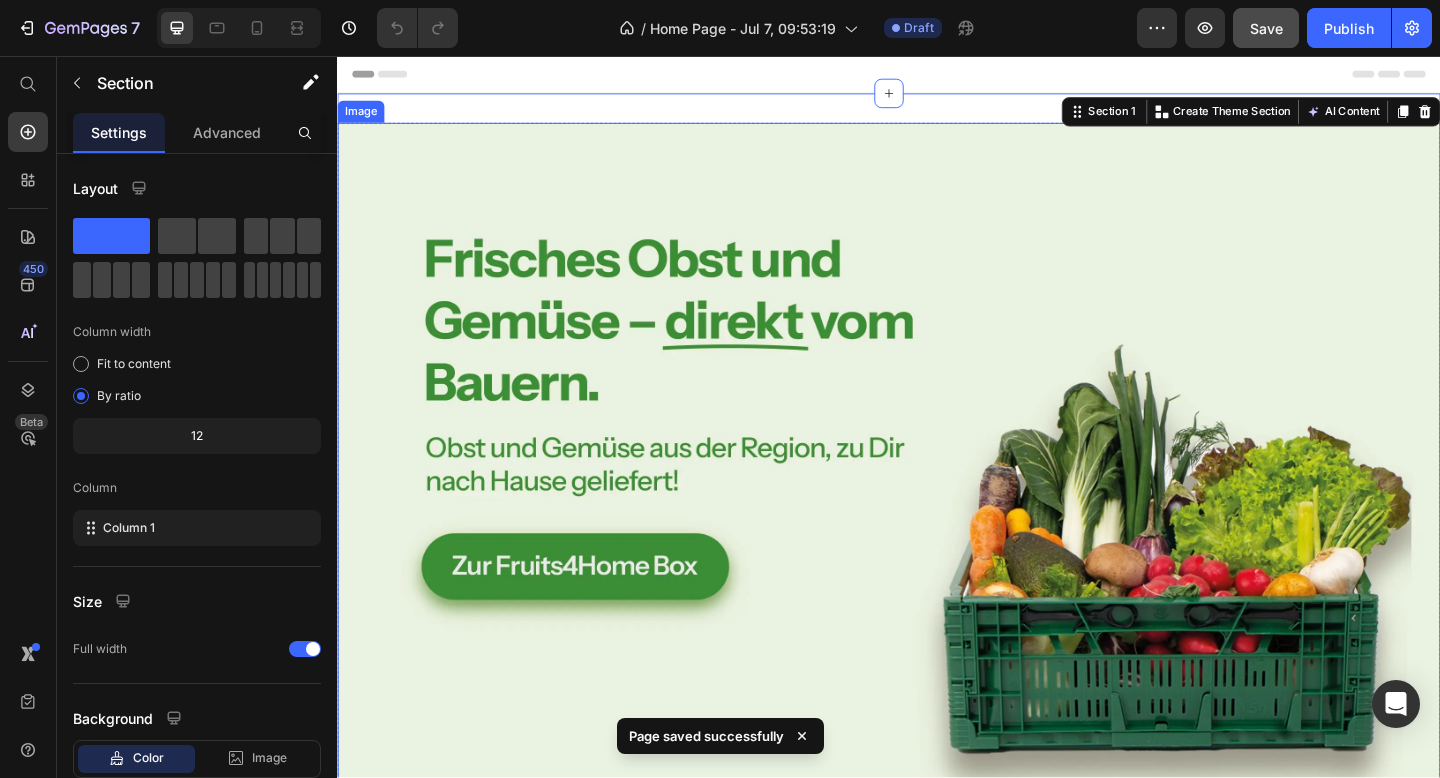 click at bounding box center [937, 489] 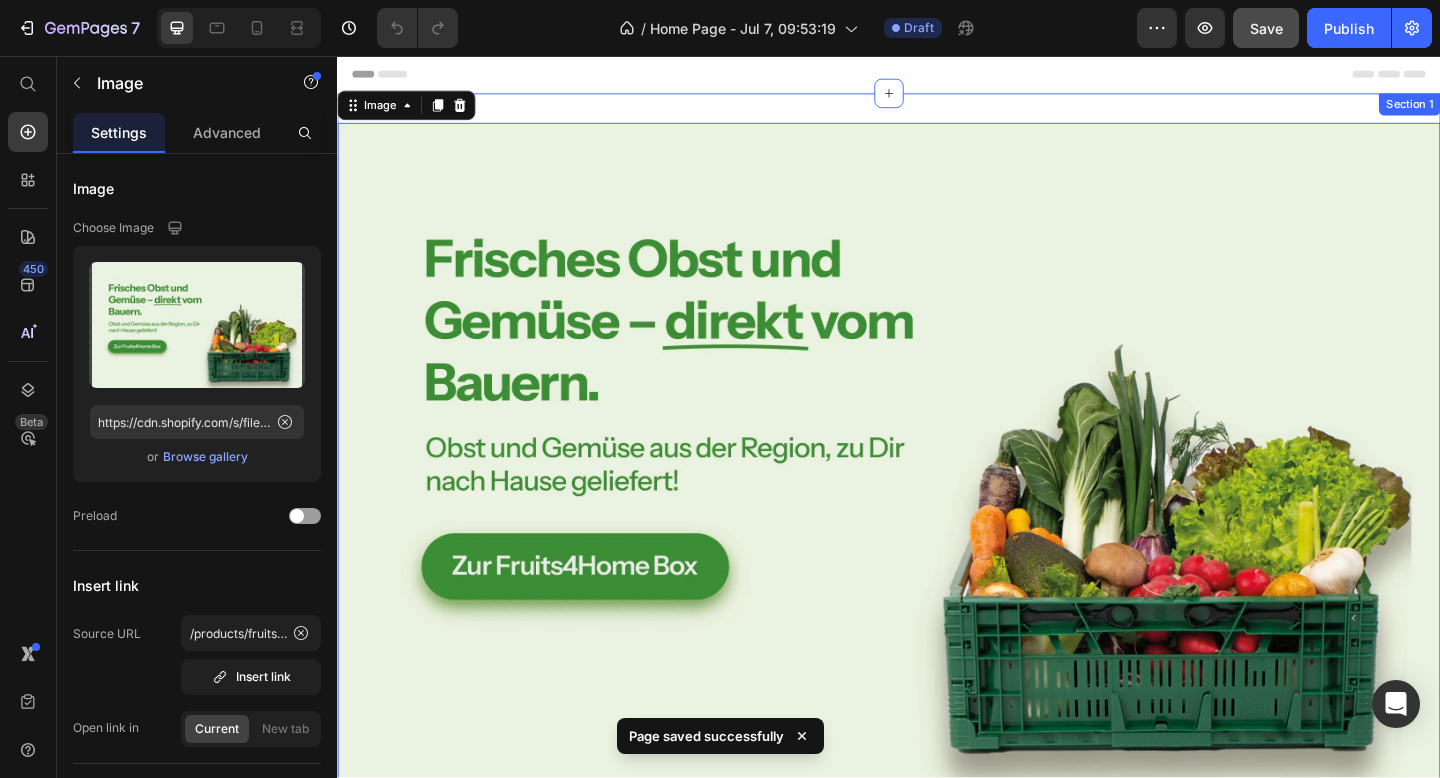 click on "Image   0 Row Section 1" at bounding box center [937, 497] 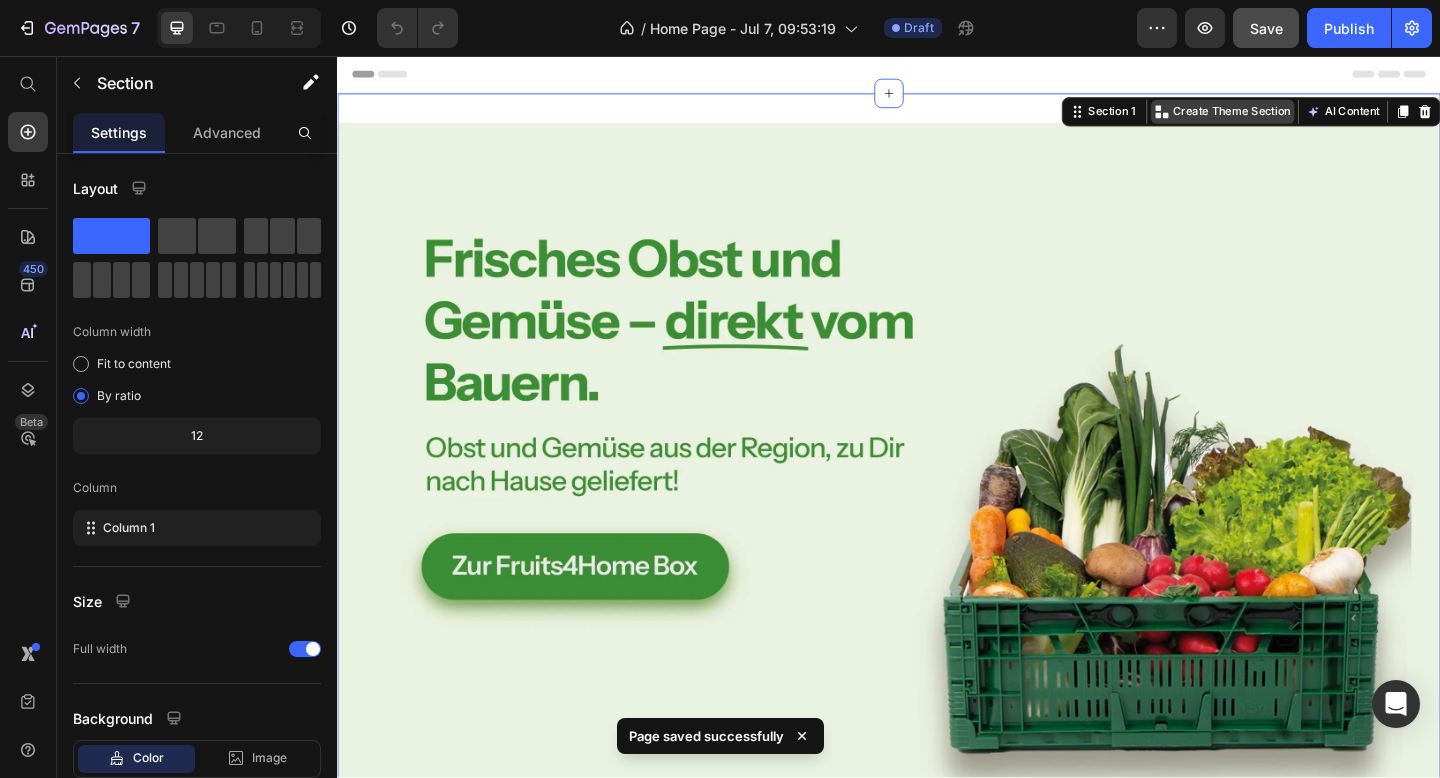 click on "Create Theme Section" at bounding box center (1310, 117) 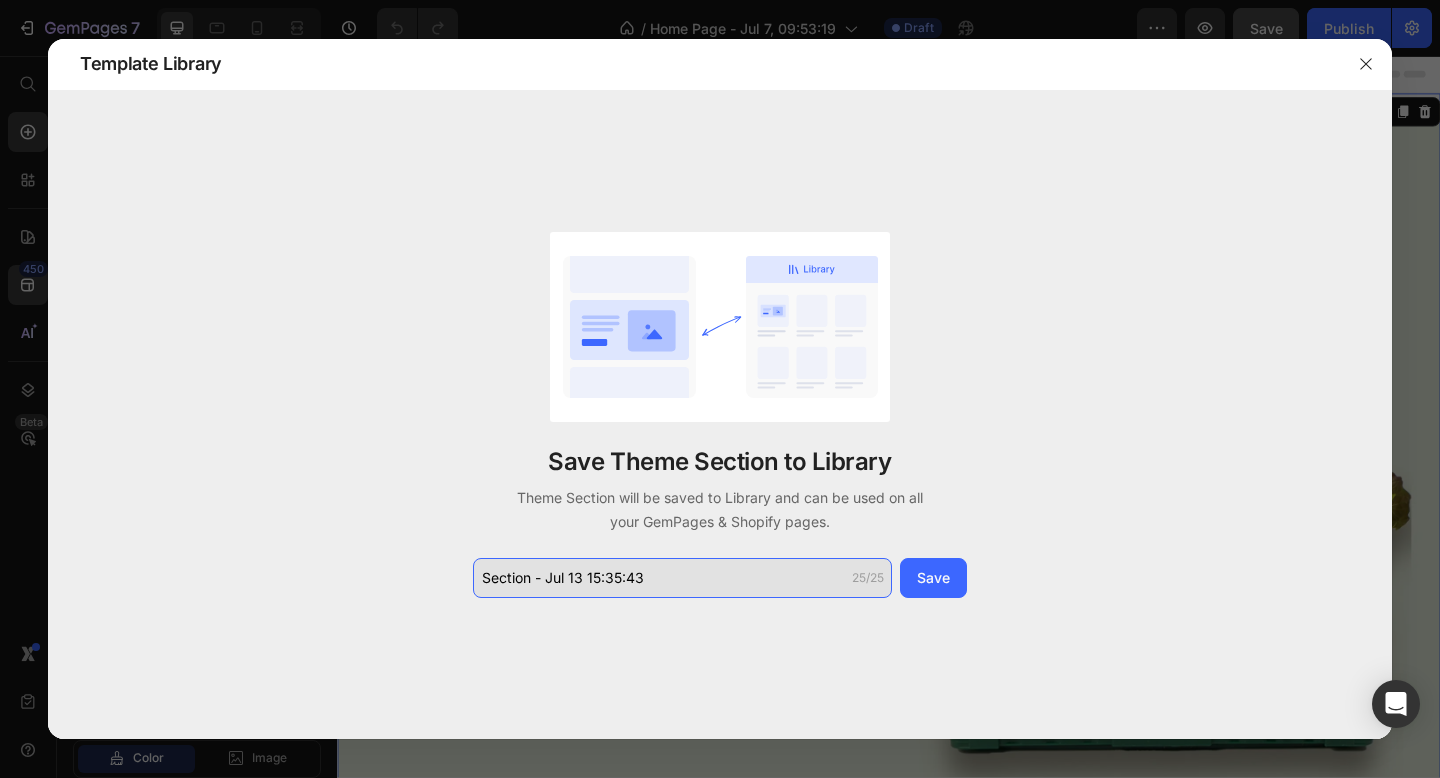 click on "Section - Jul 13 15:35:43" 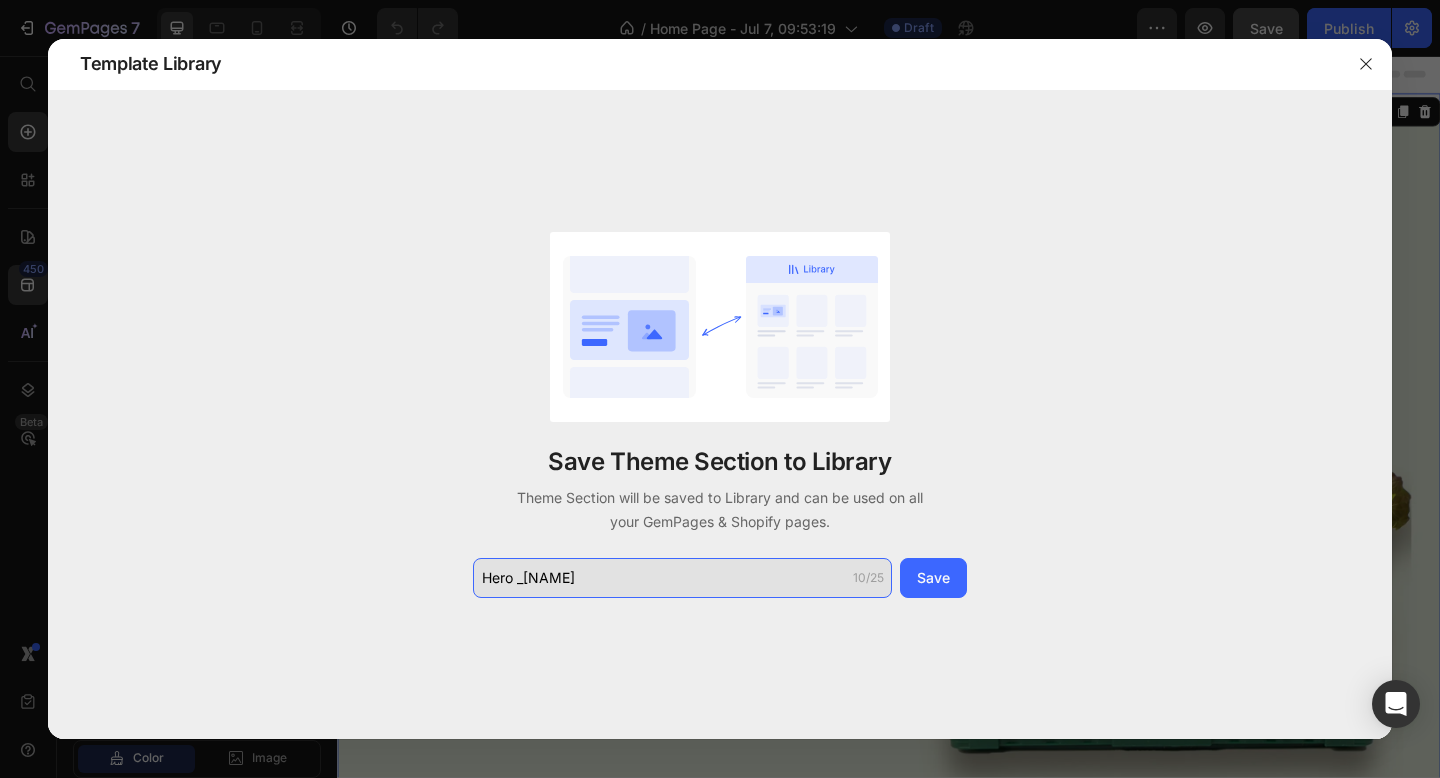 click on "Hero _Home" 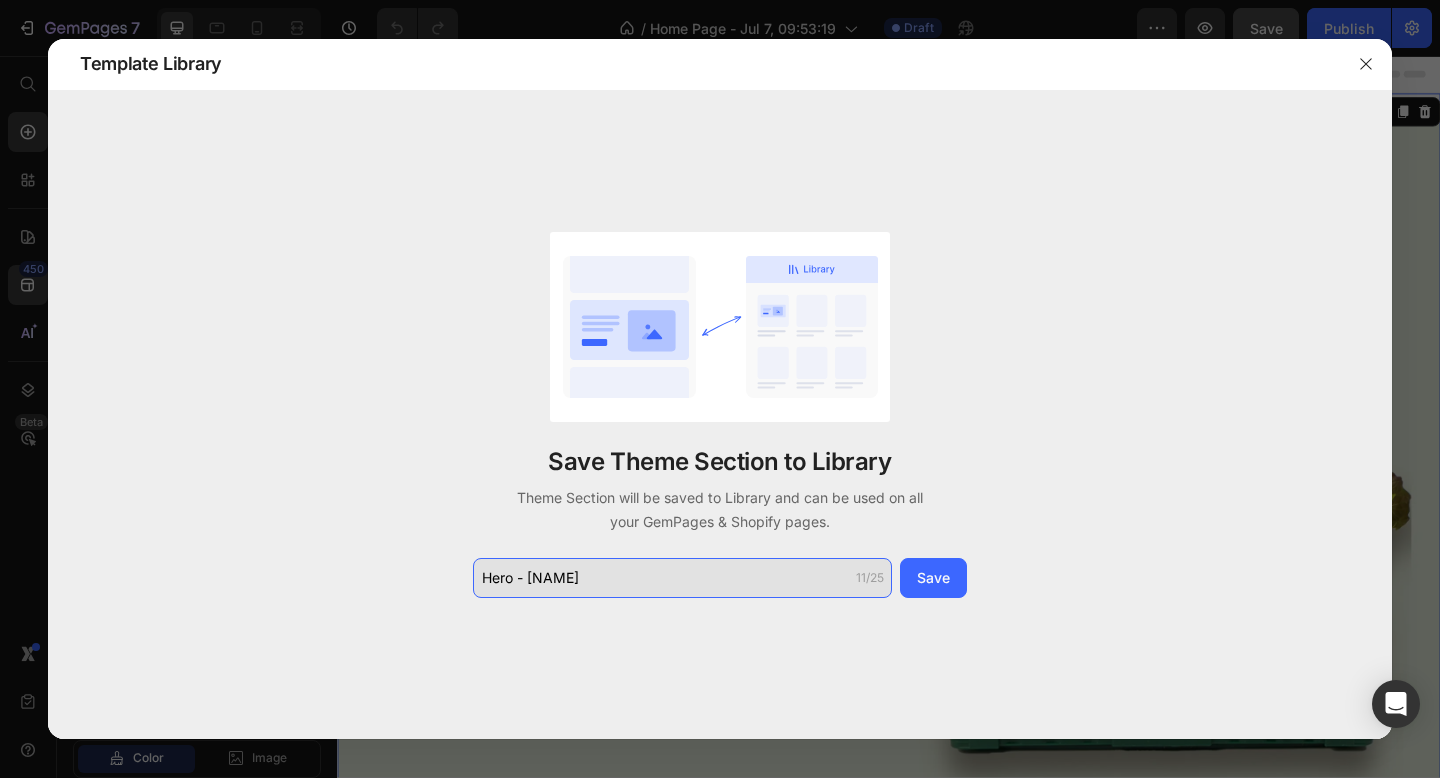 click on "Hero - Home" 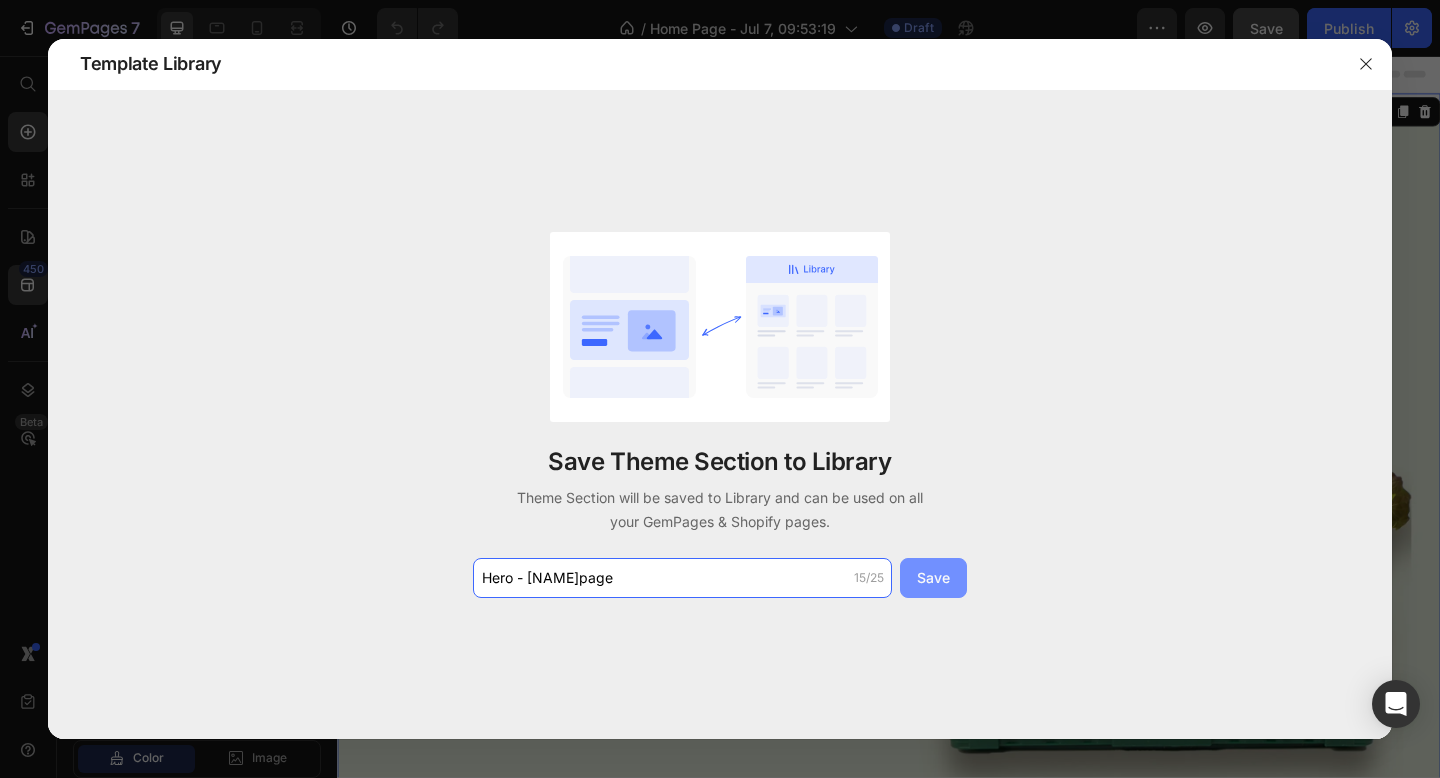 type on "Hero - Homepage" 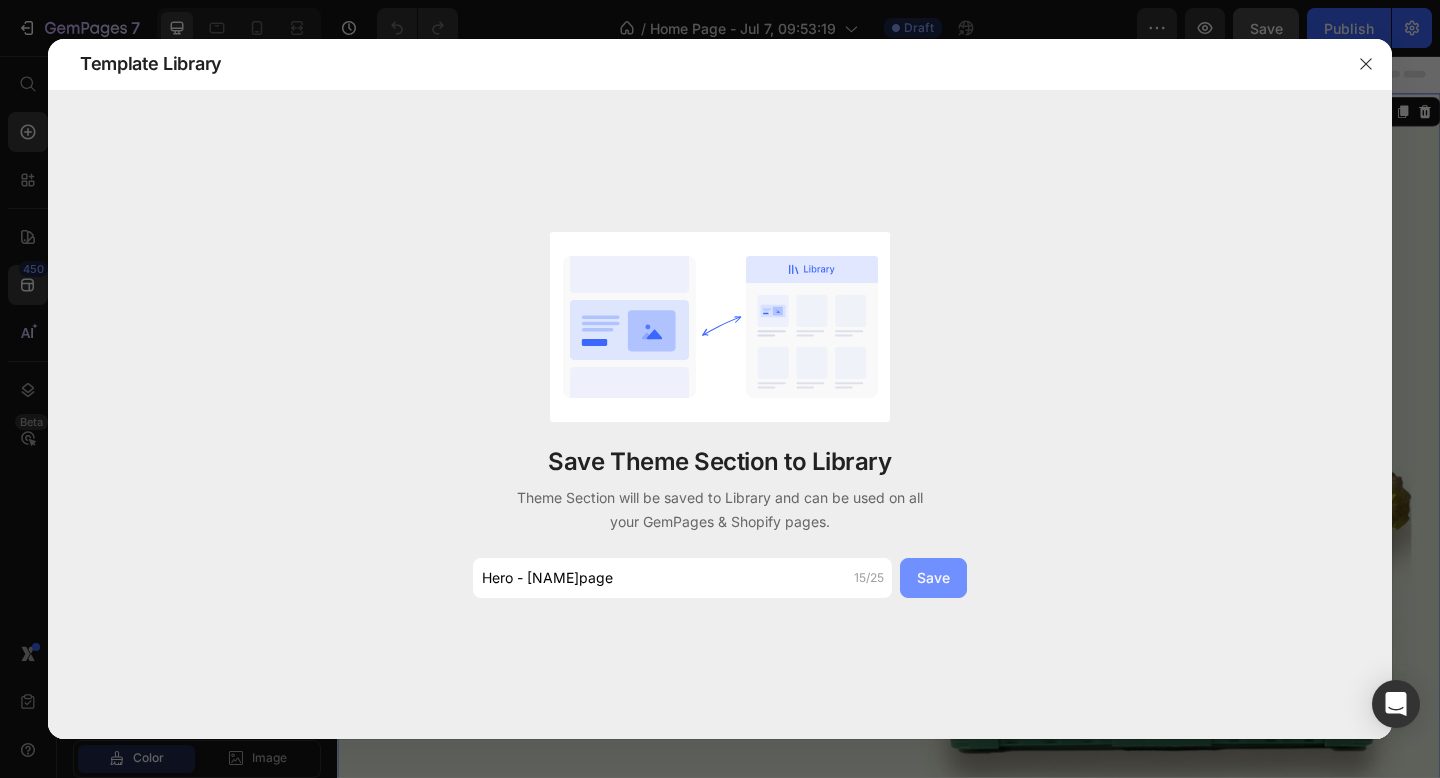click on "Save" at bounding box center [933, 578] 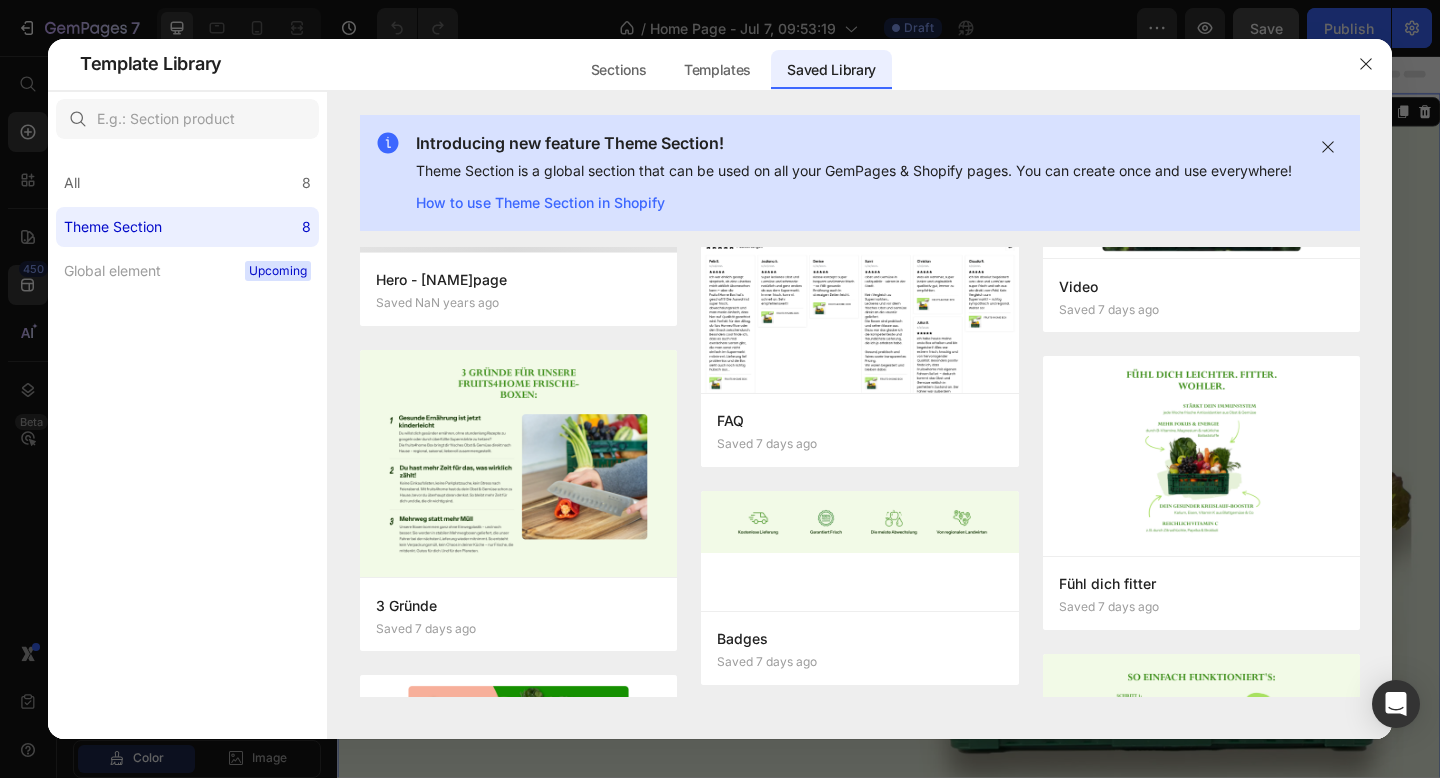 scroll, scrollTop: 0, scrollLeft: 0, axis: both 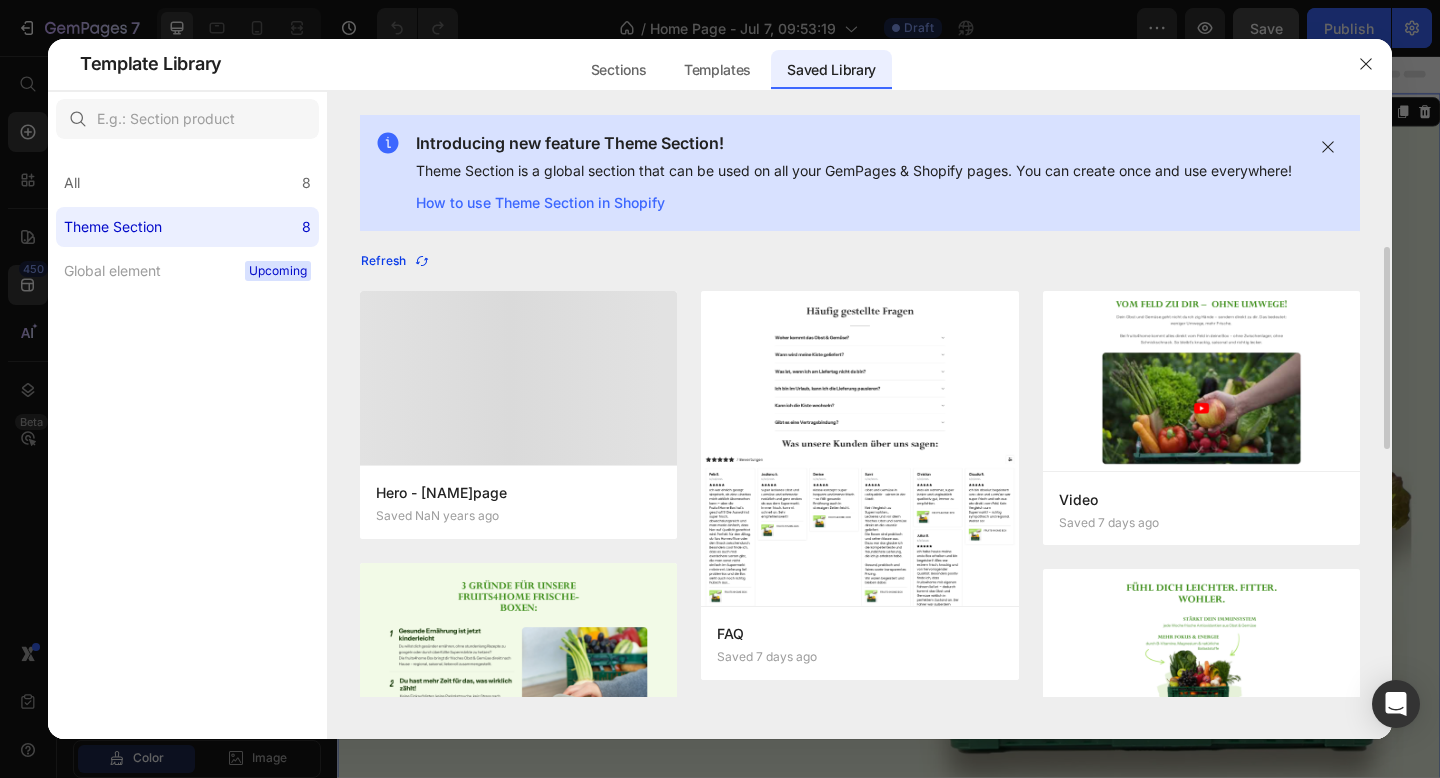 click on "Refresh" at bounding box center [395, 261] 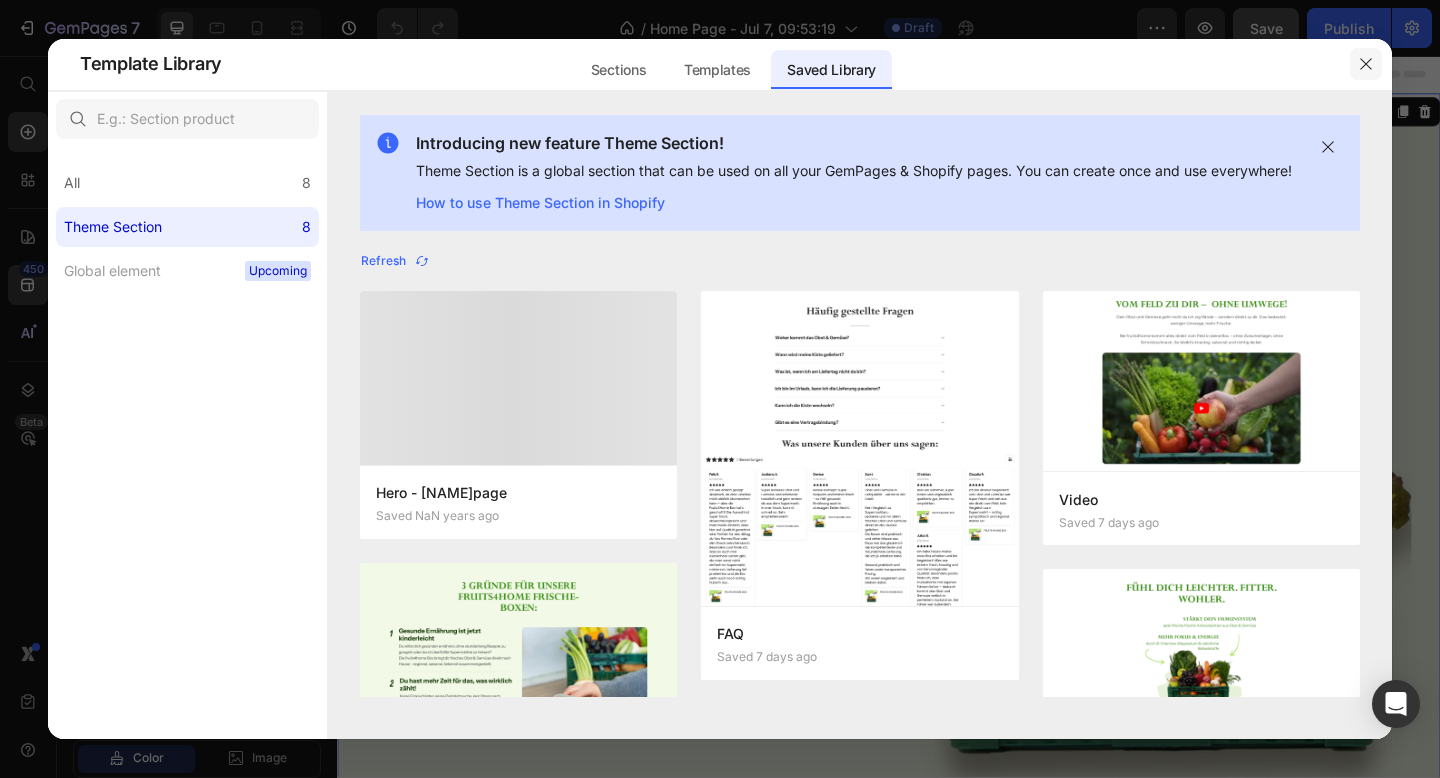 drag, startPoint x: 1369, startPoint y: 65, endPoint x: 681, endPoint y: 155, distance: 693.86163 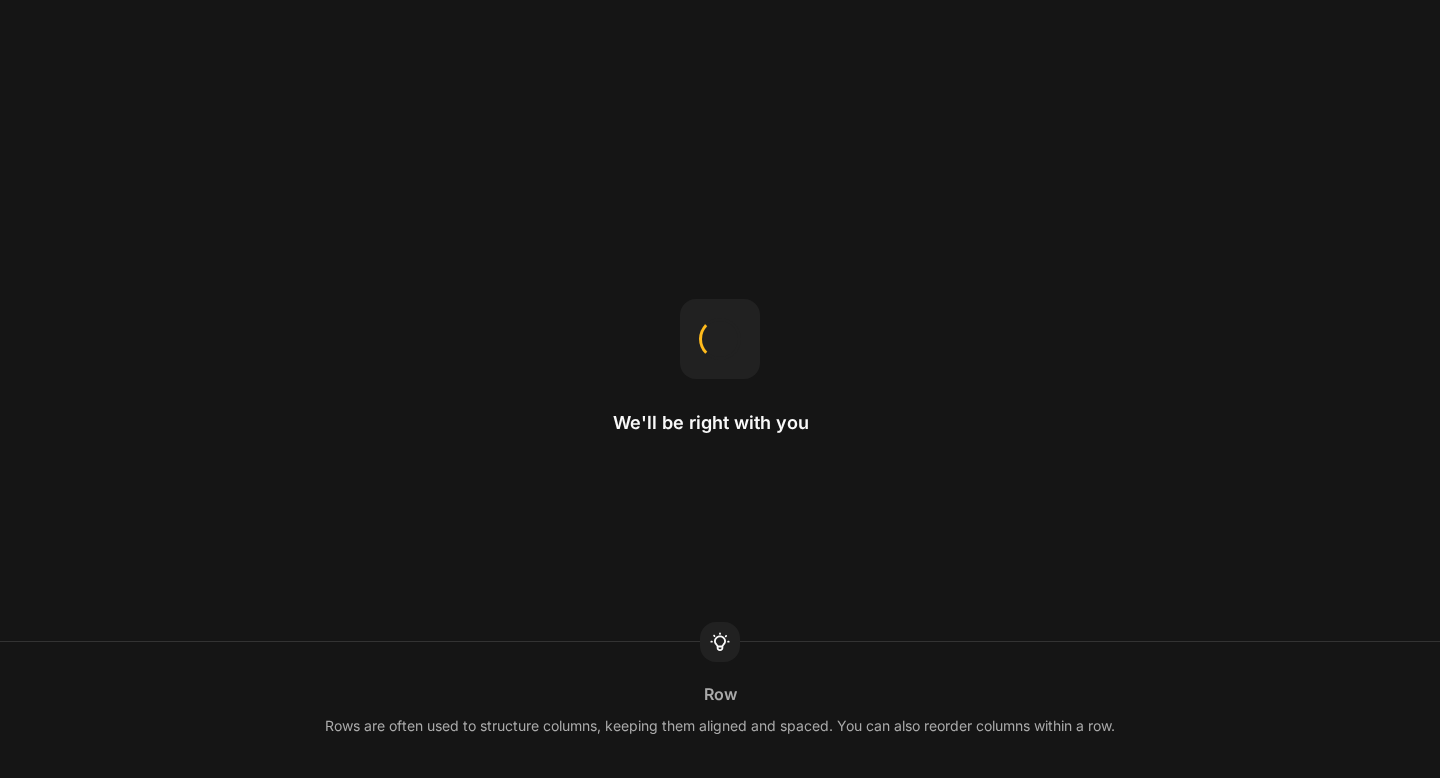 scroll, scrollTop: 0, scrollLeft: 0, axis: both 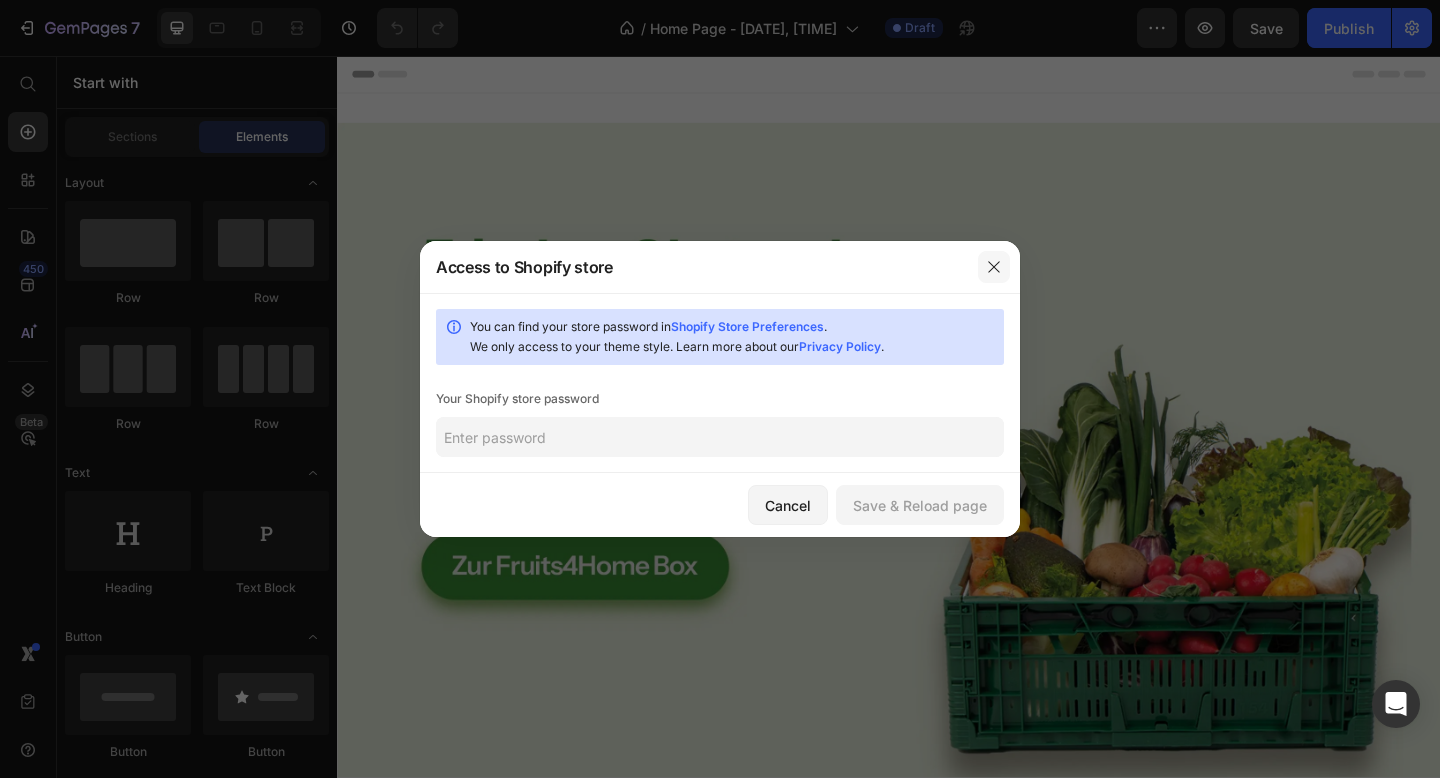 click 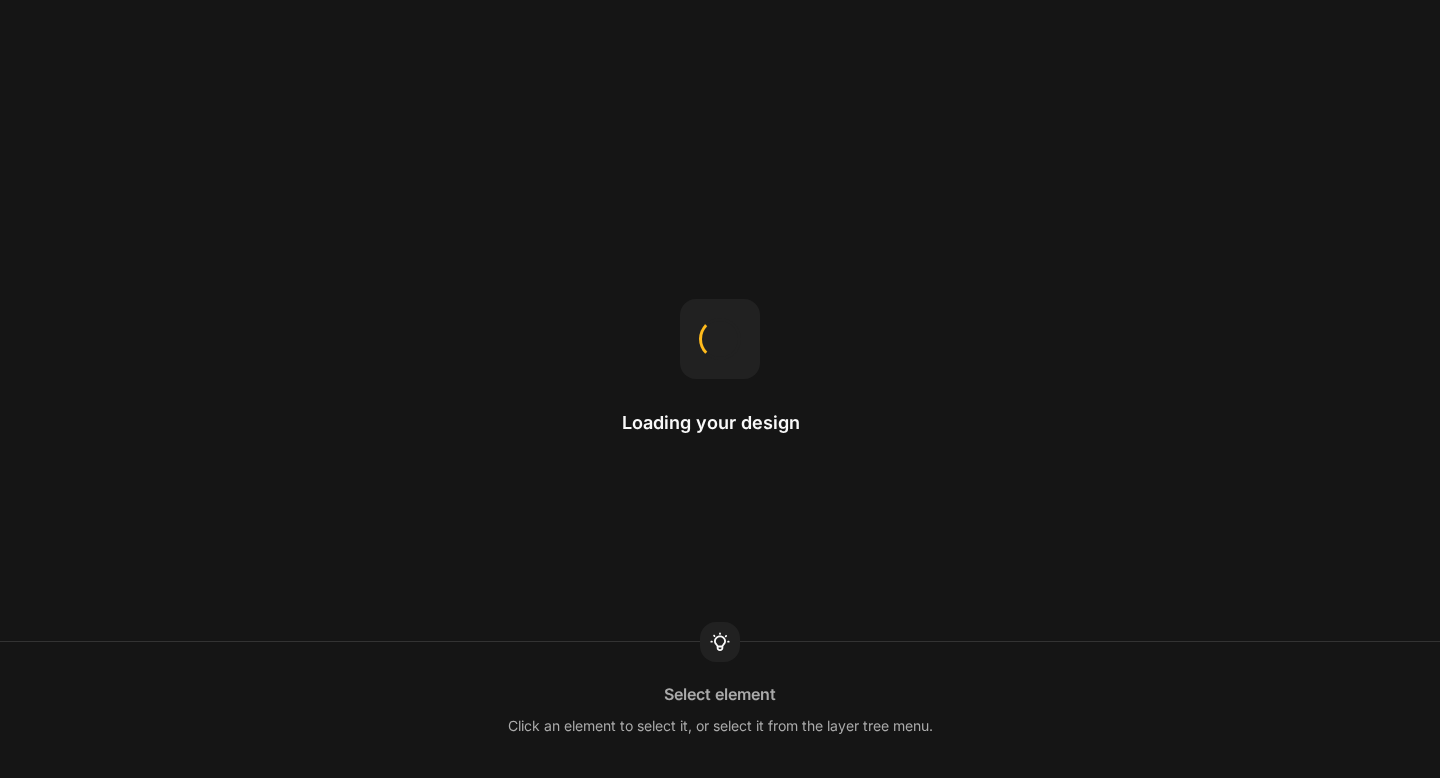 scroll, scrollTop: 0, scrollLeft: 0, axis: both 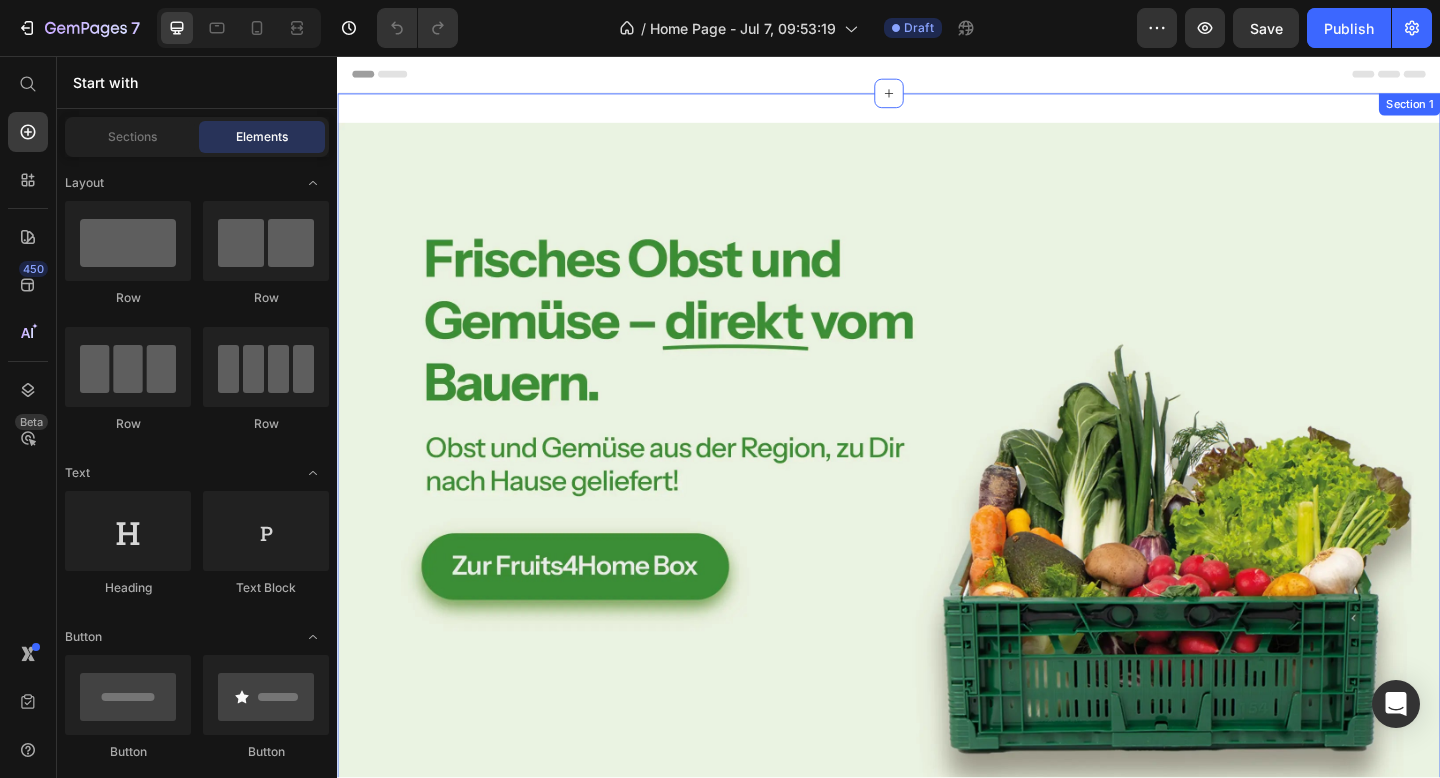 click on "Image Row Section 1" at bounding box center (937, 497) 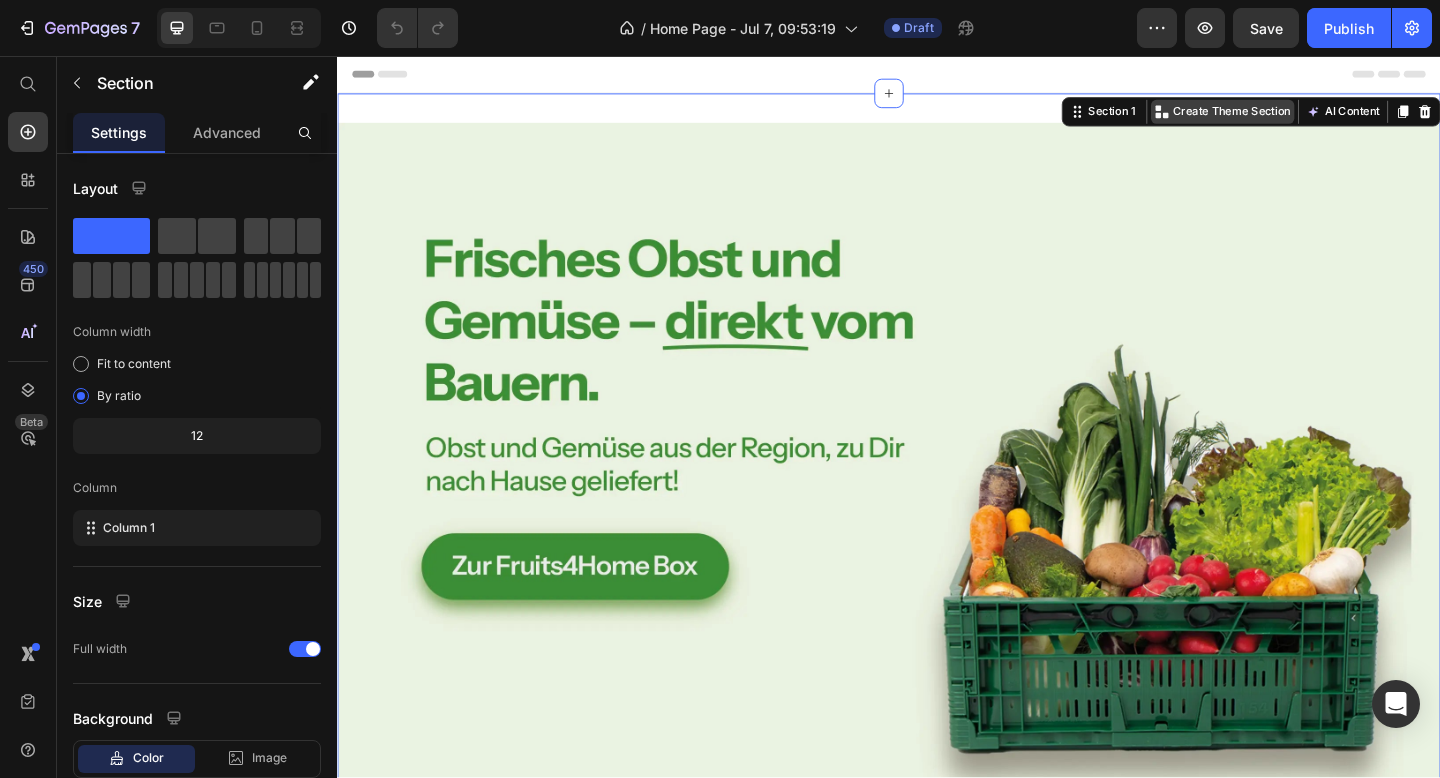 click on "Create Theme Section" at bounding box center [1310, 117] 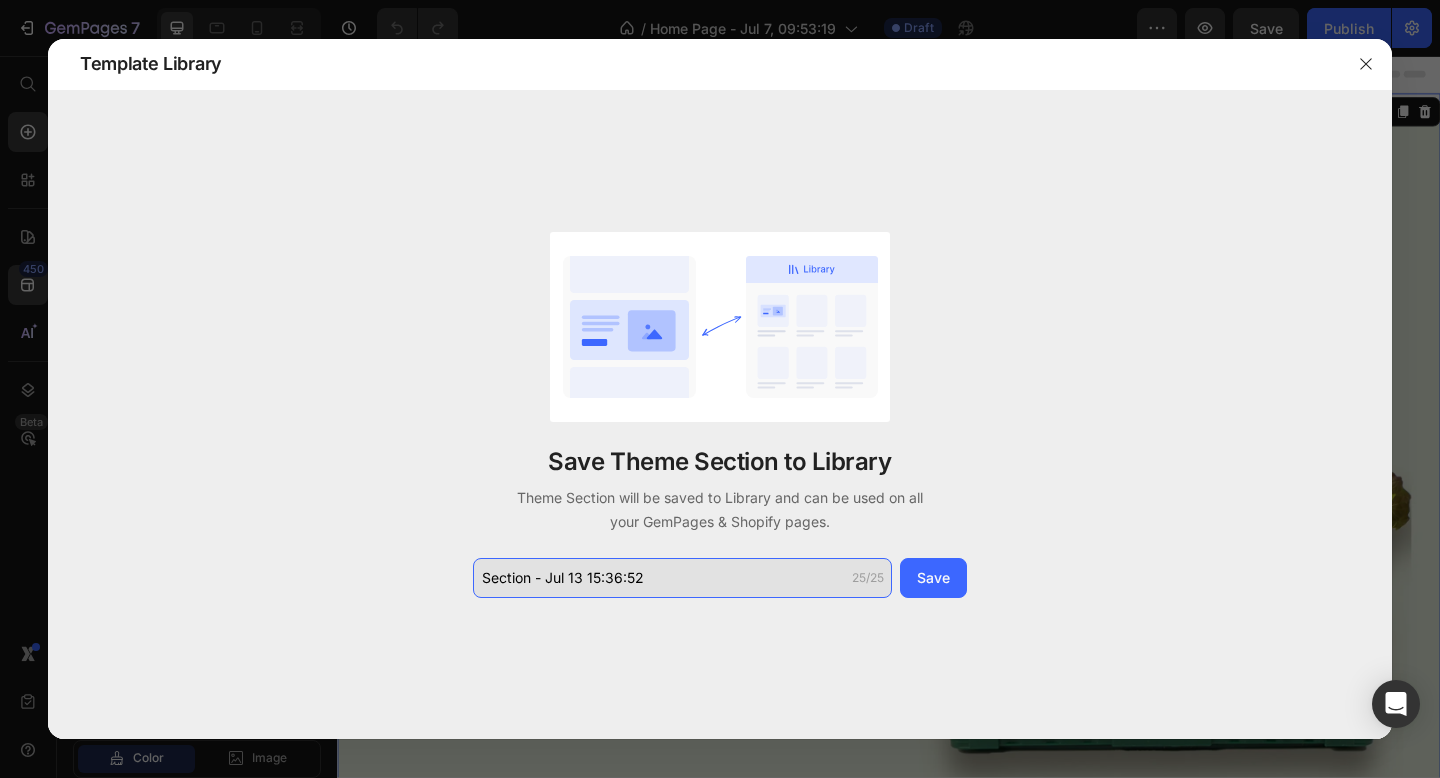 click on "Section - Jul 13 15:36:52" 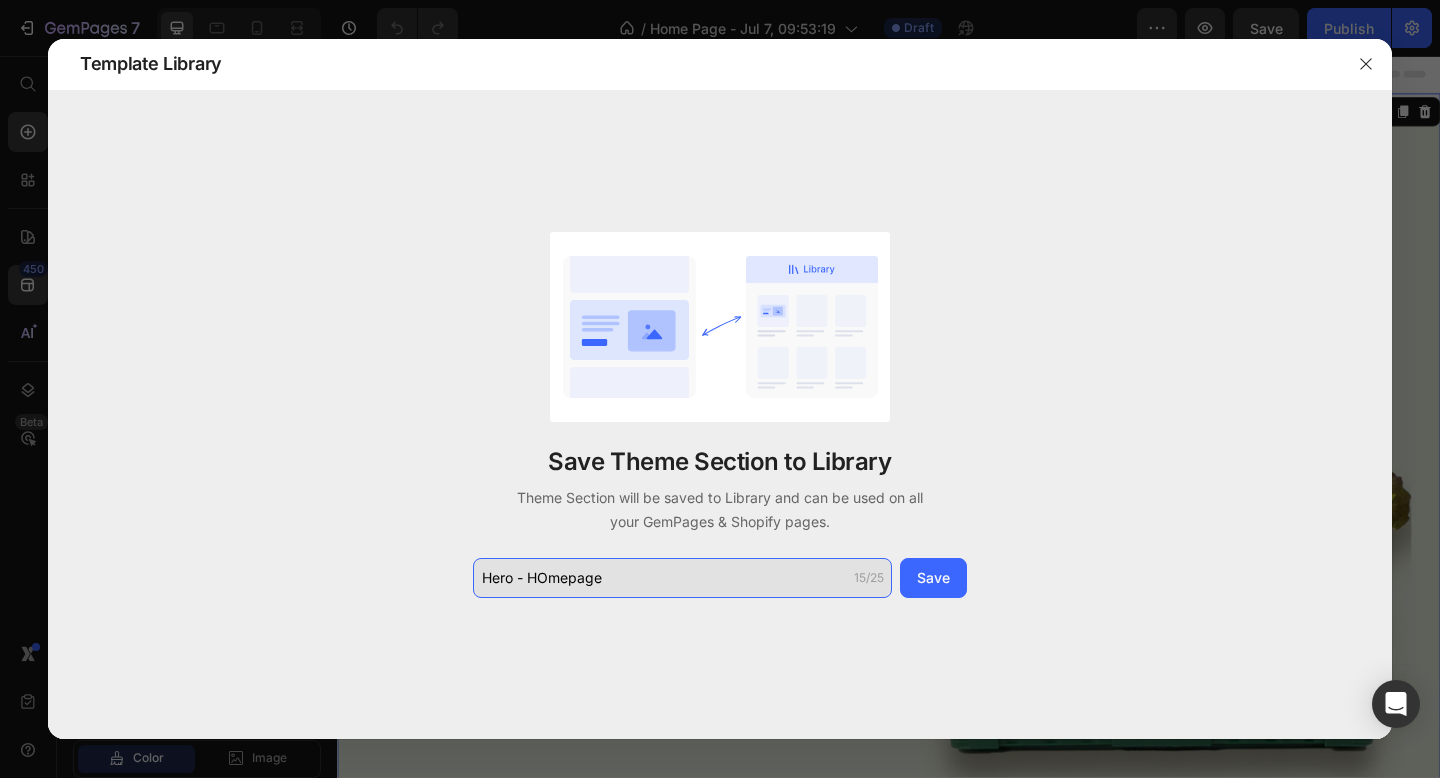 click on "Hero - HOmepage" 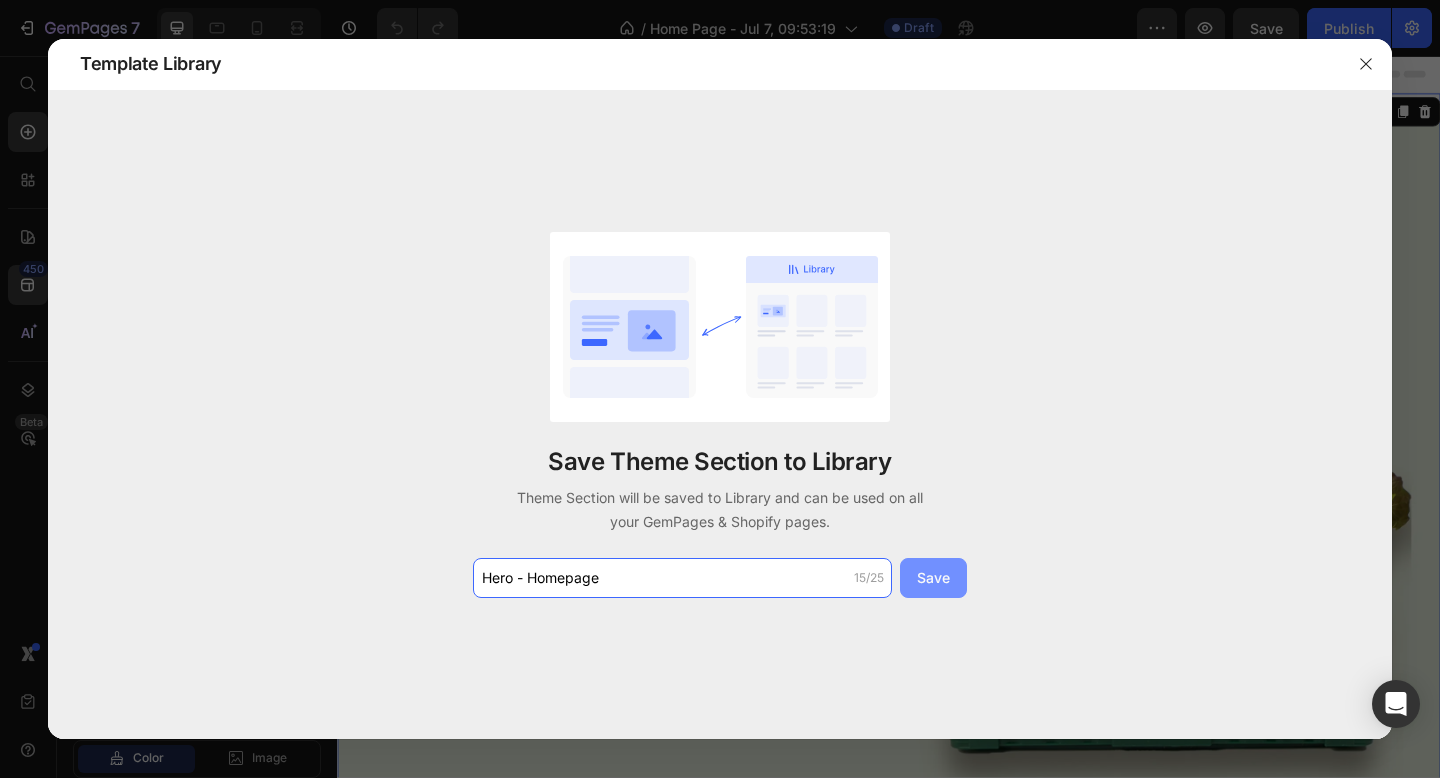 type on "Hero - Homepage" 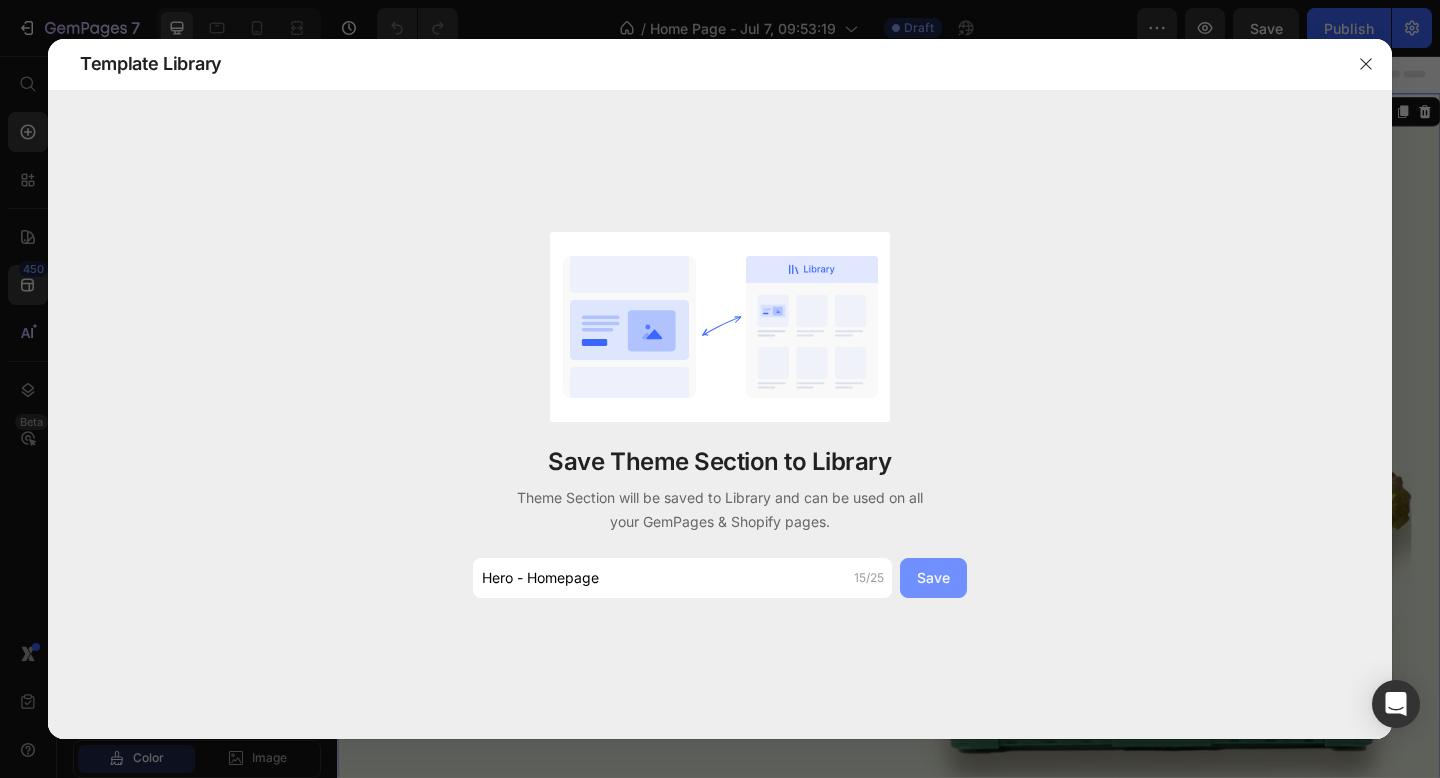 click on "Save" at bounding box center [933, 578] 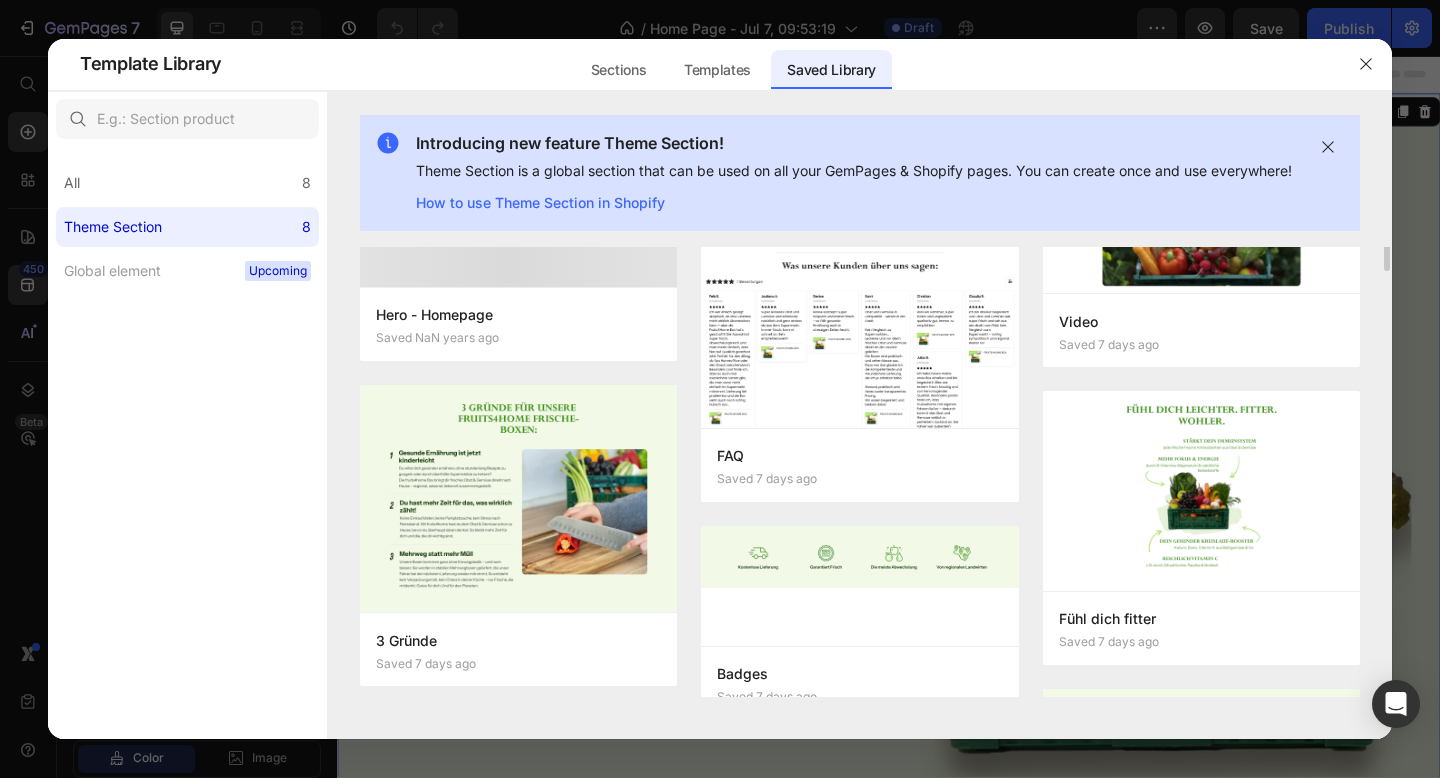scroll, scrollTop: 0, scrollLeft: 0, axis: both 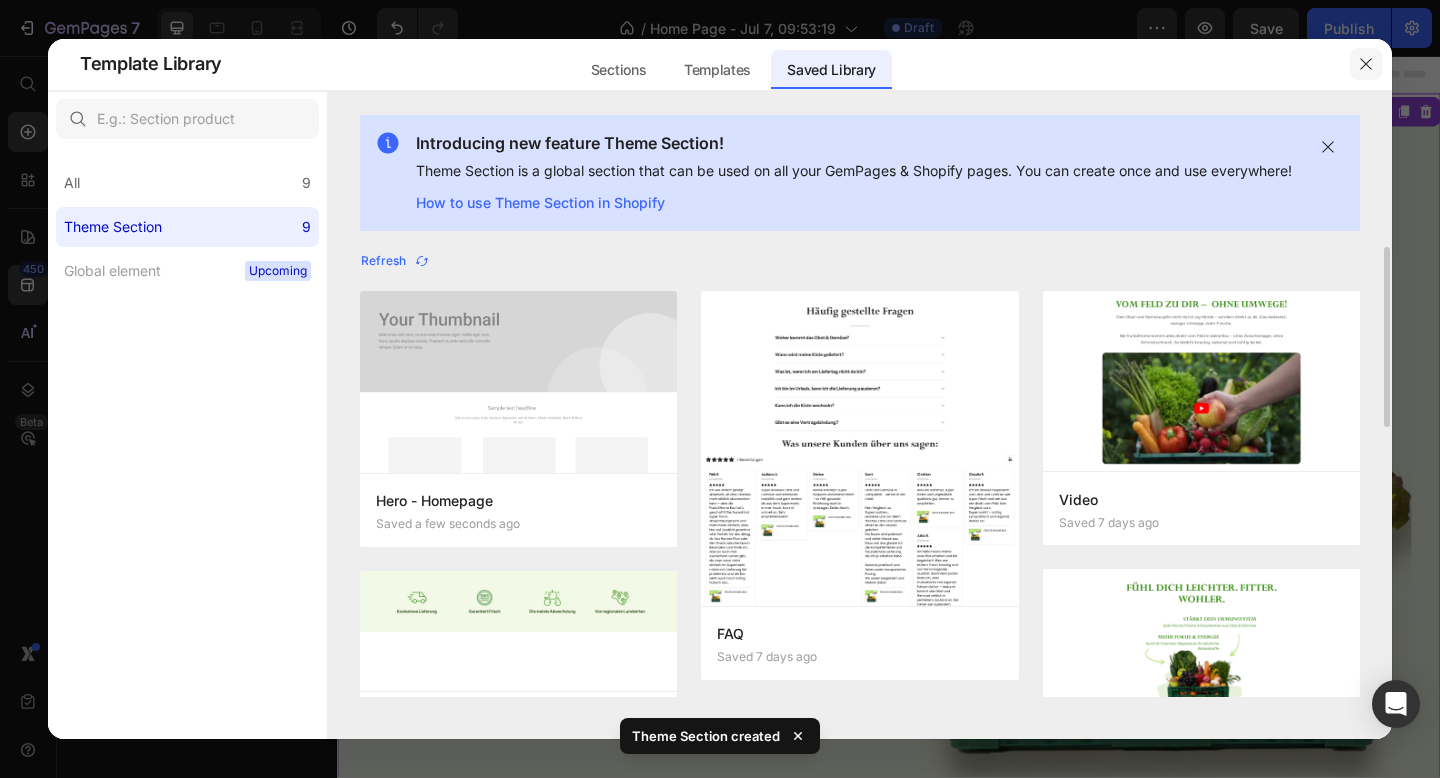 click at bounding box center [1366, 64] 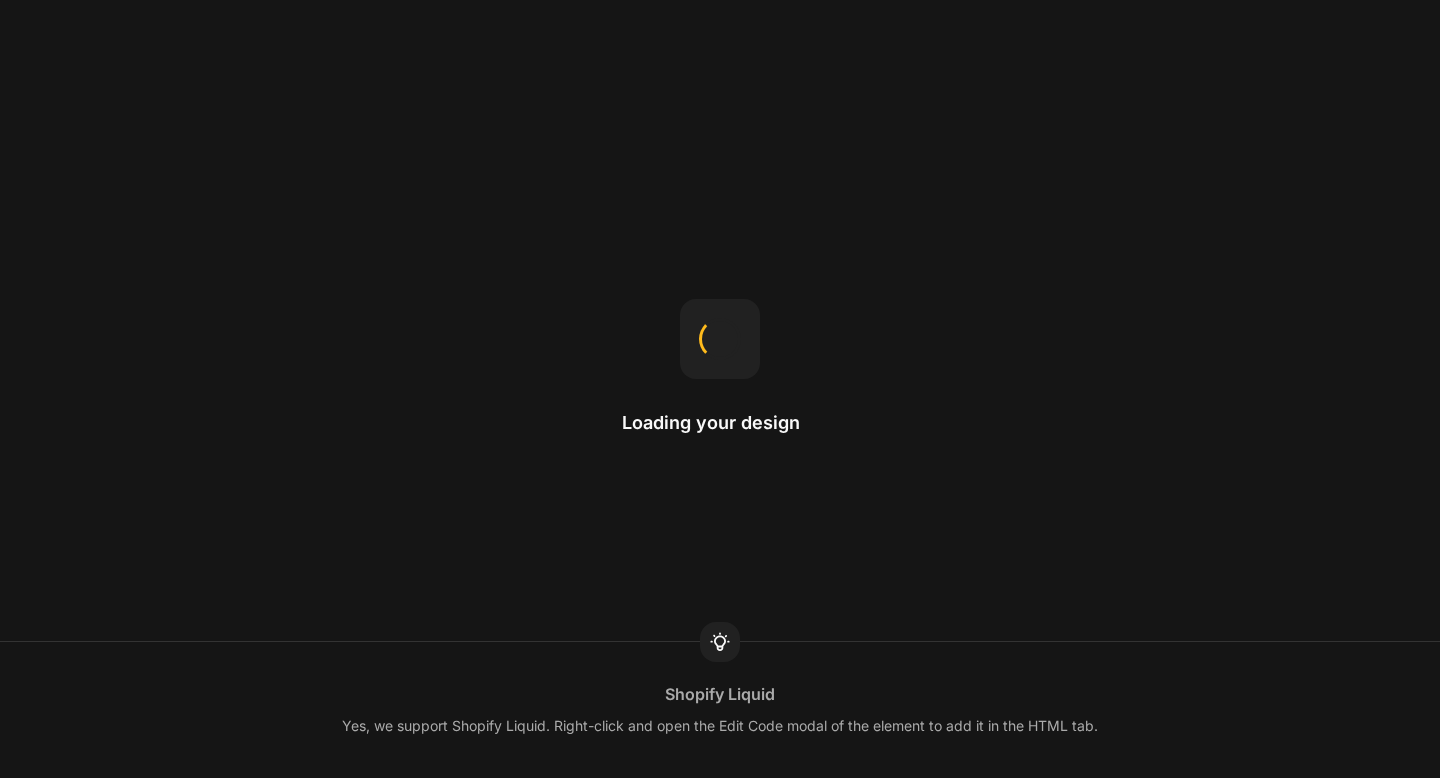 scroll, scrollTop: 0, scrollLeft: 0, axis: both 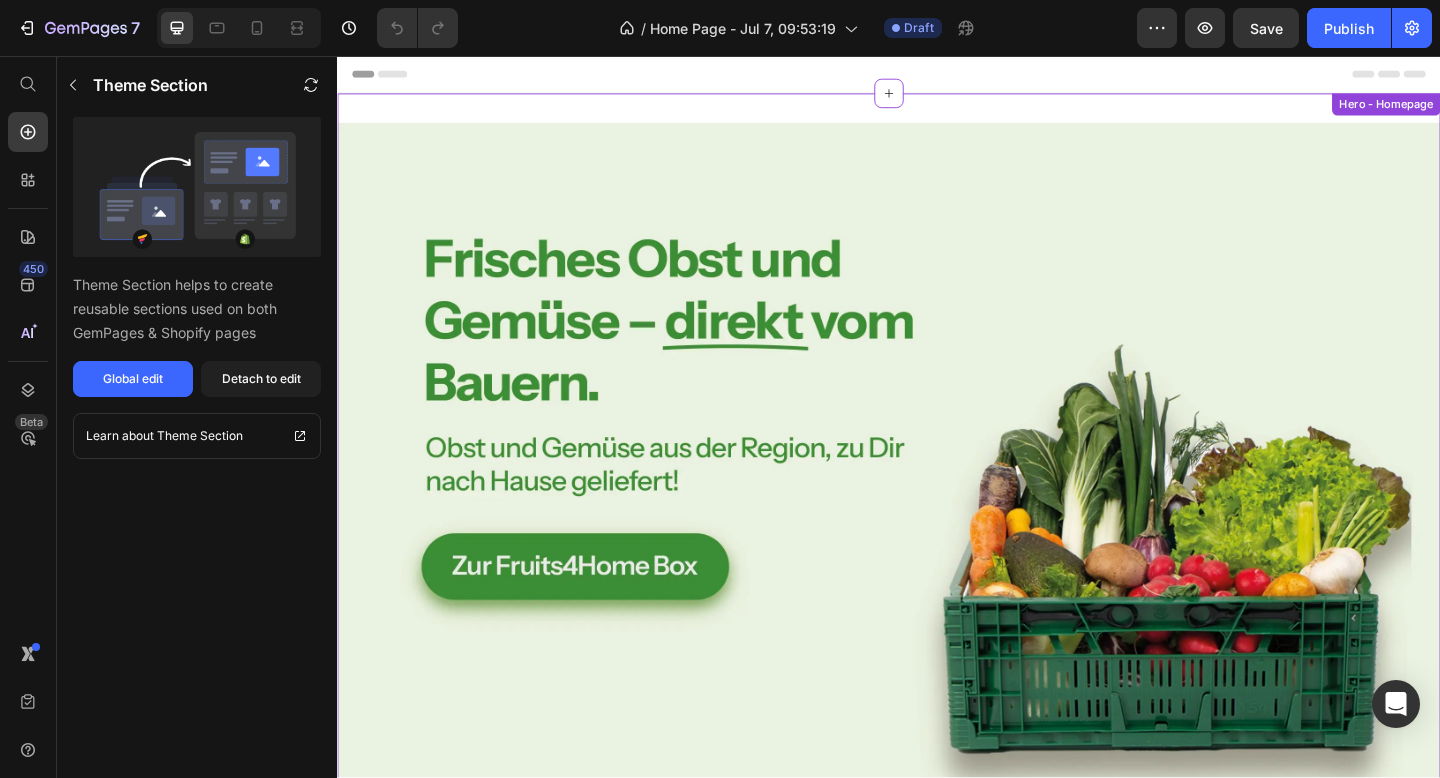 click at bounding box center [937, 489] 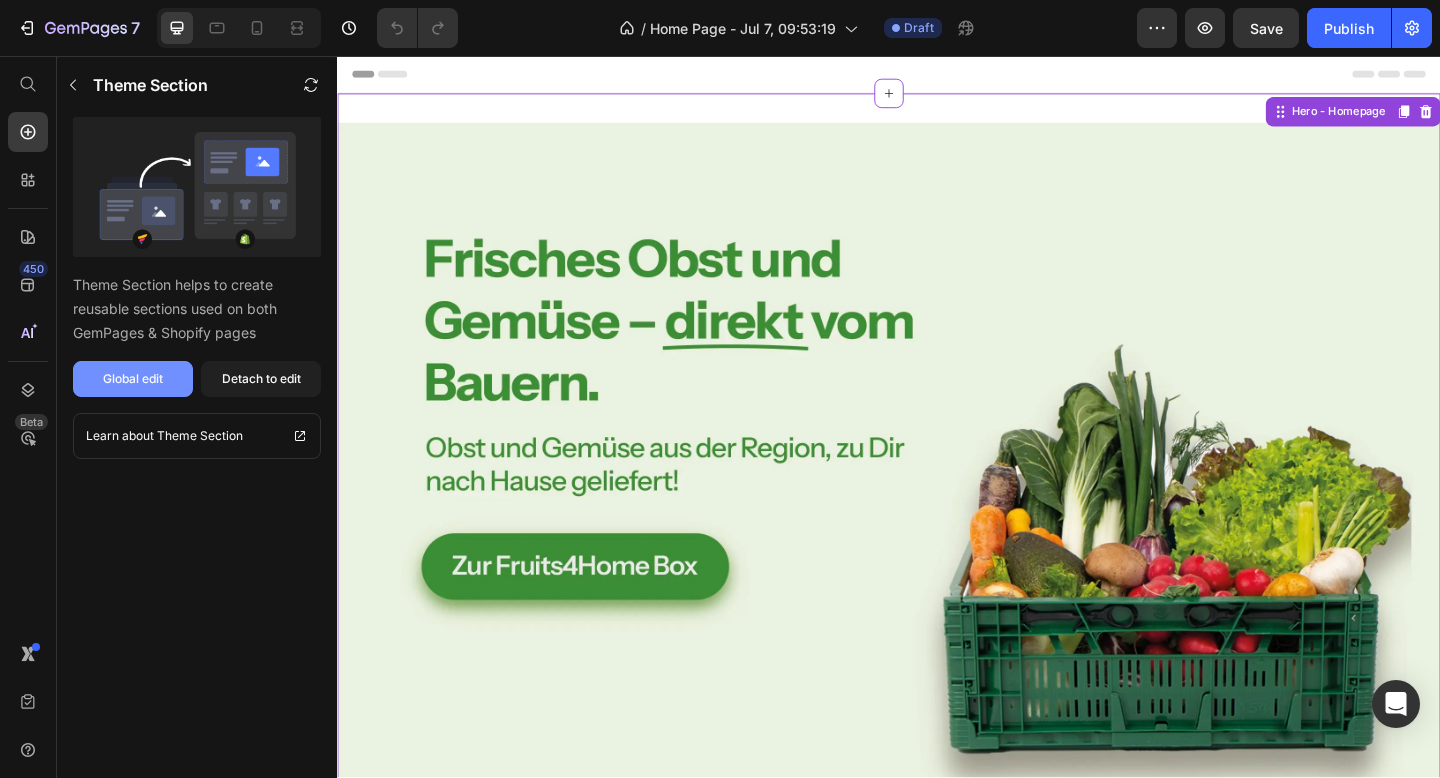 click on "Global edit" at bounding box center (133, 379) 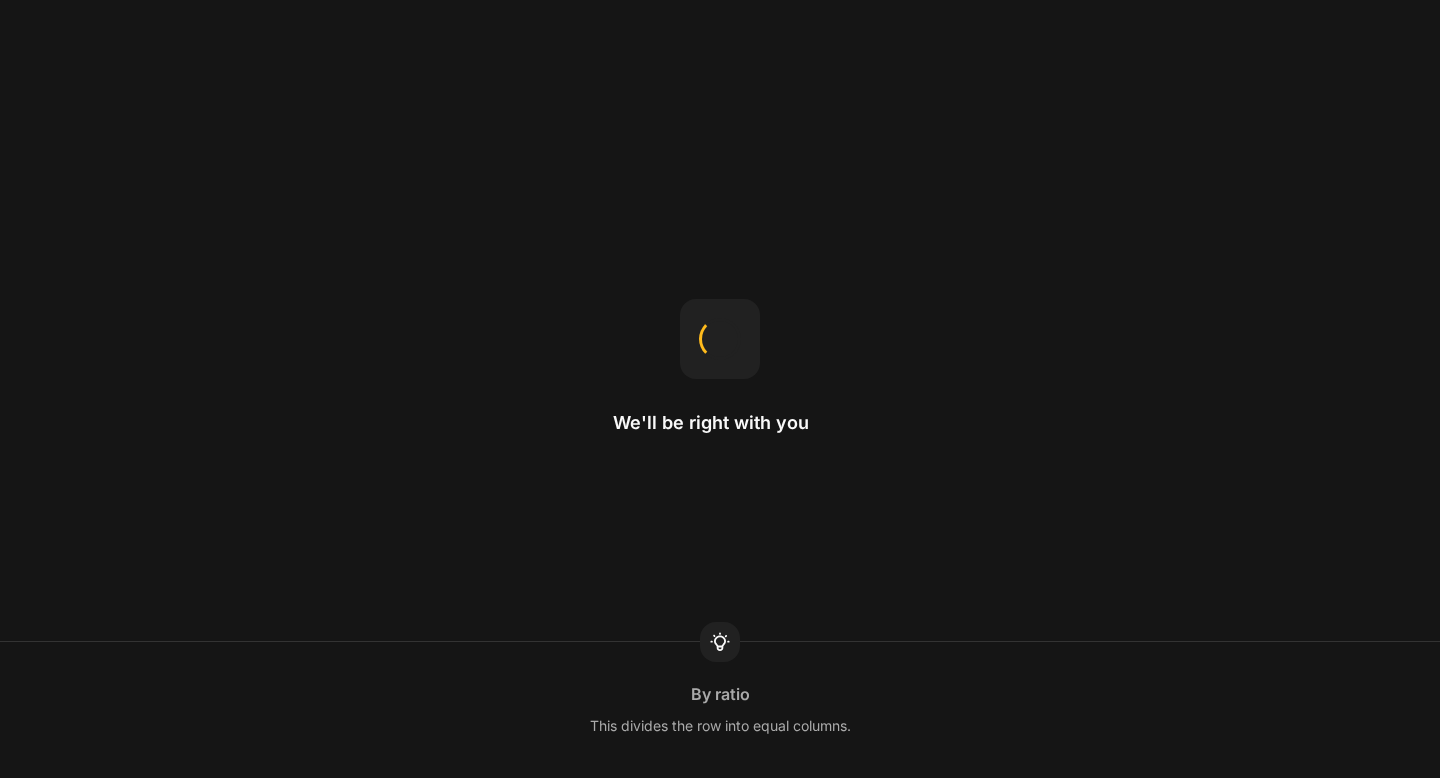 scroll, scrollTop: 0, scrollLeft: 0, axis: both 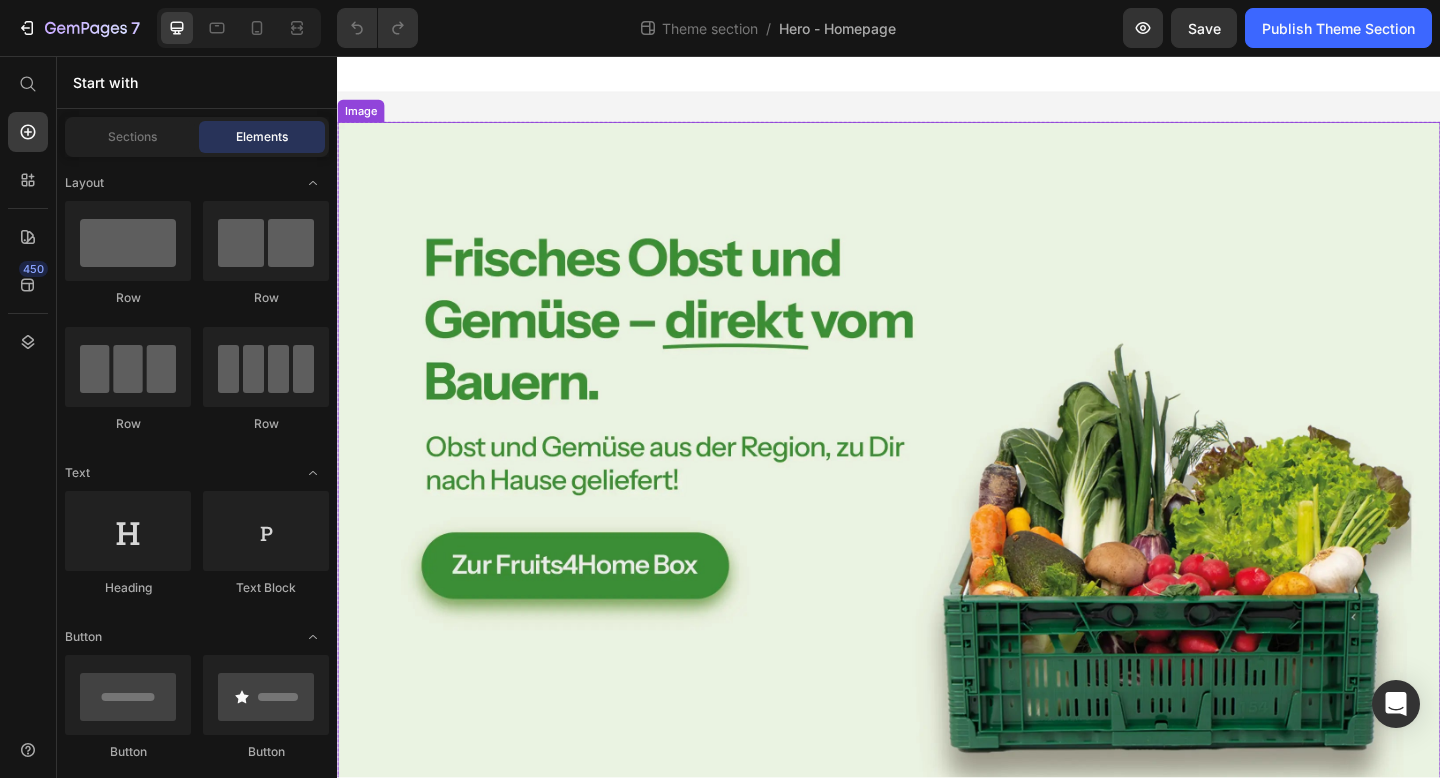 click at bounding box center (937, 488) 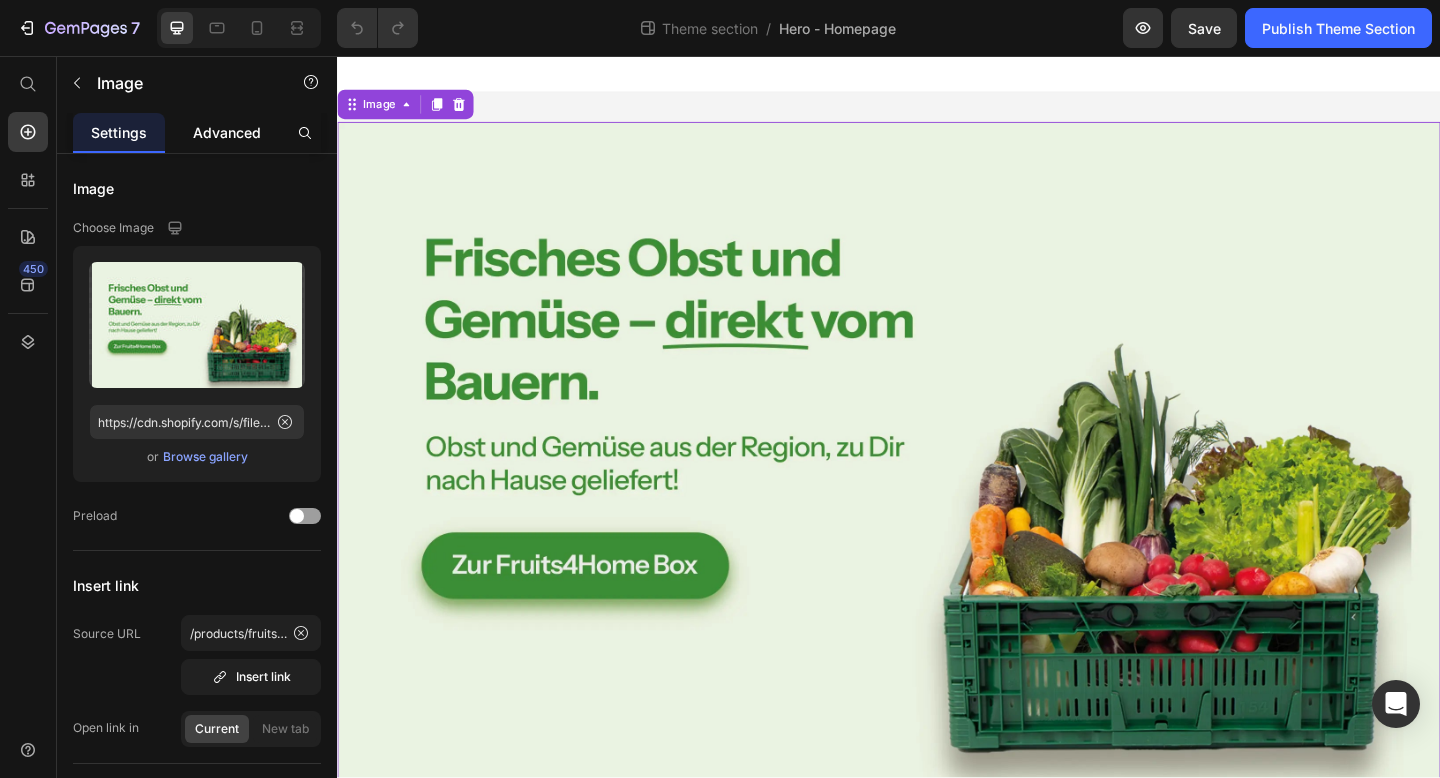 click on "Advanced" at bounding box center (227, 132) 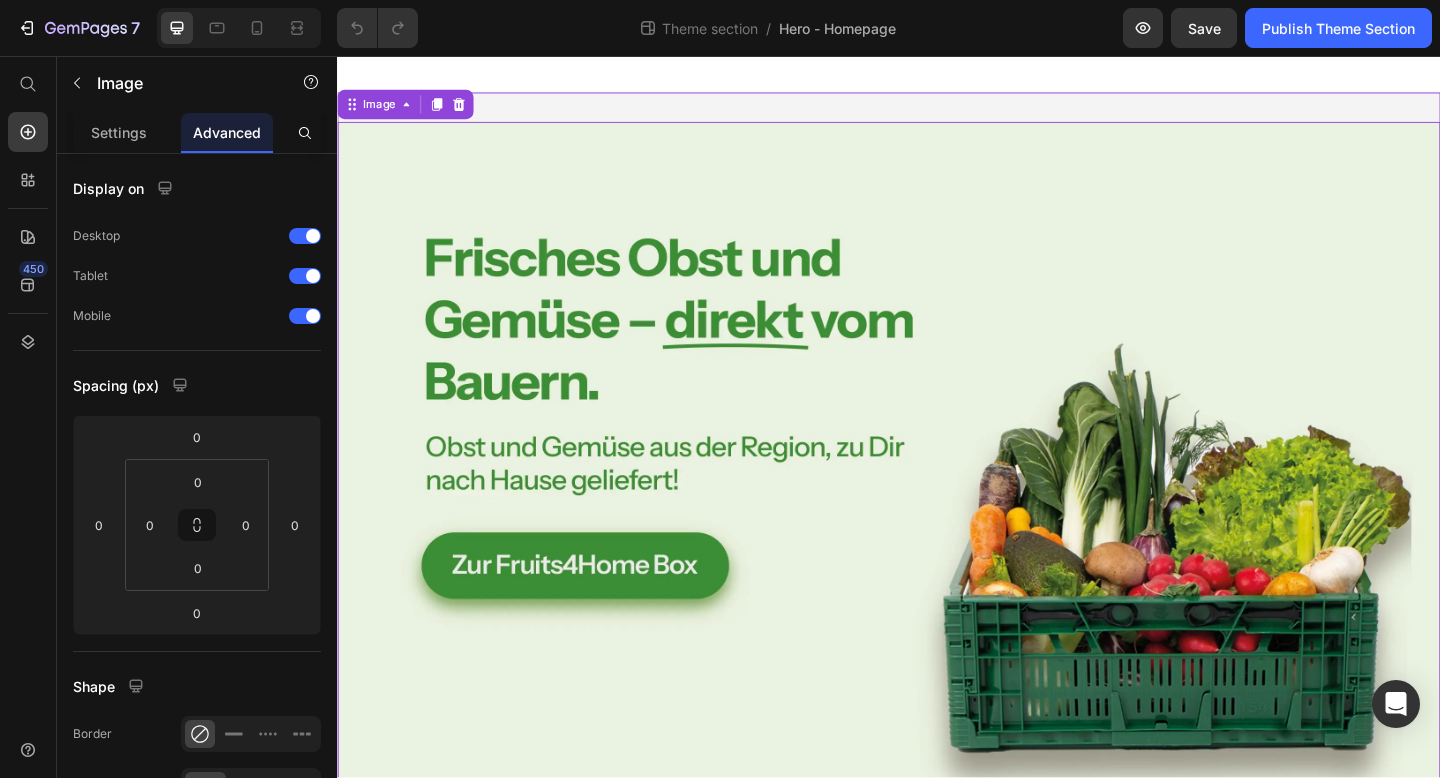 click on "Image   0 Row" at bounding box center [937, 496] 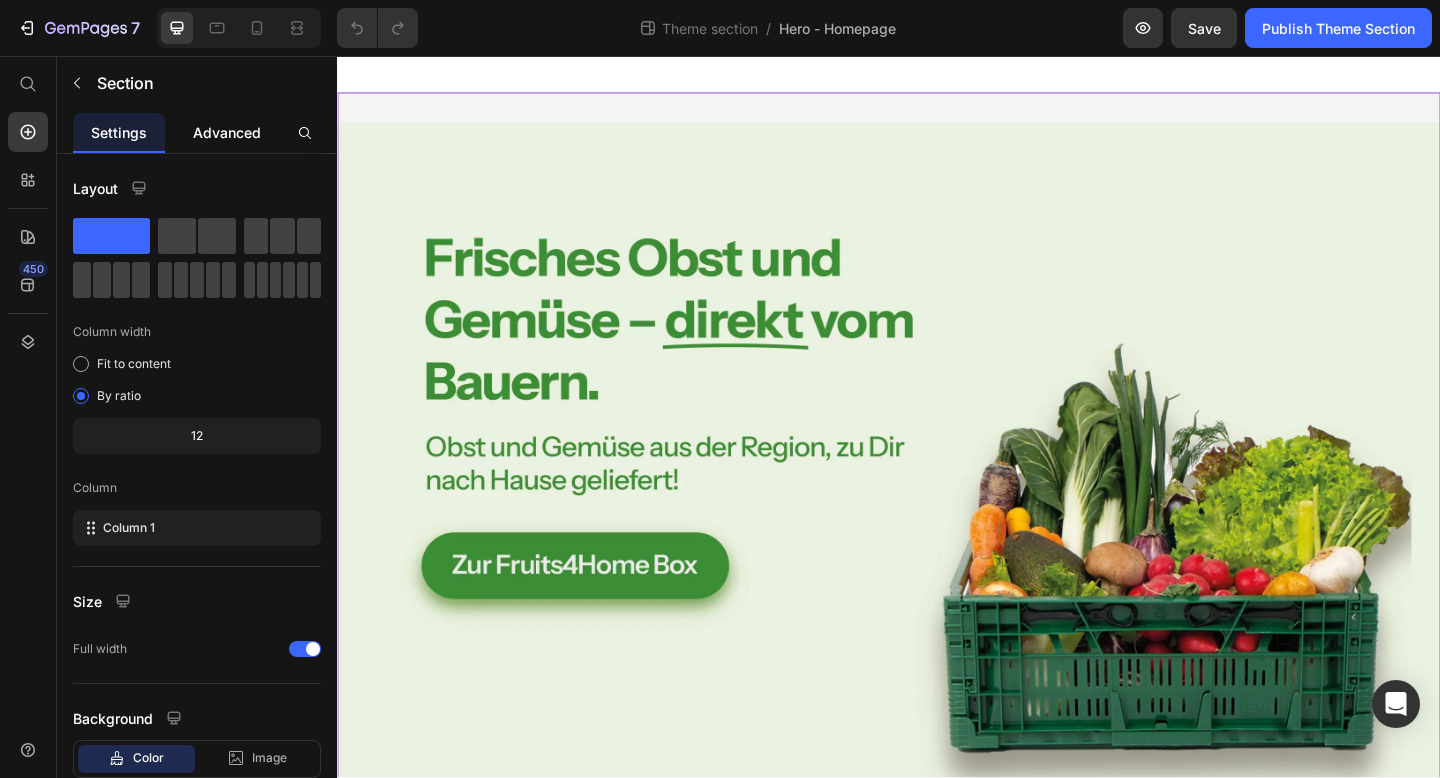click on "Advanced" 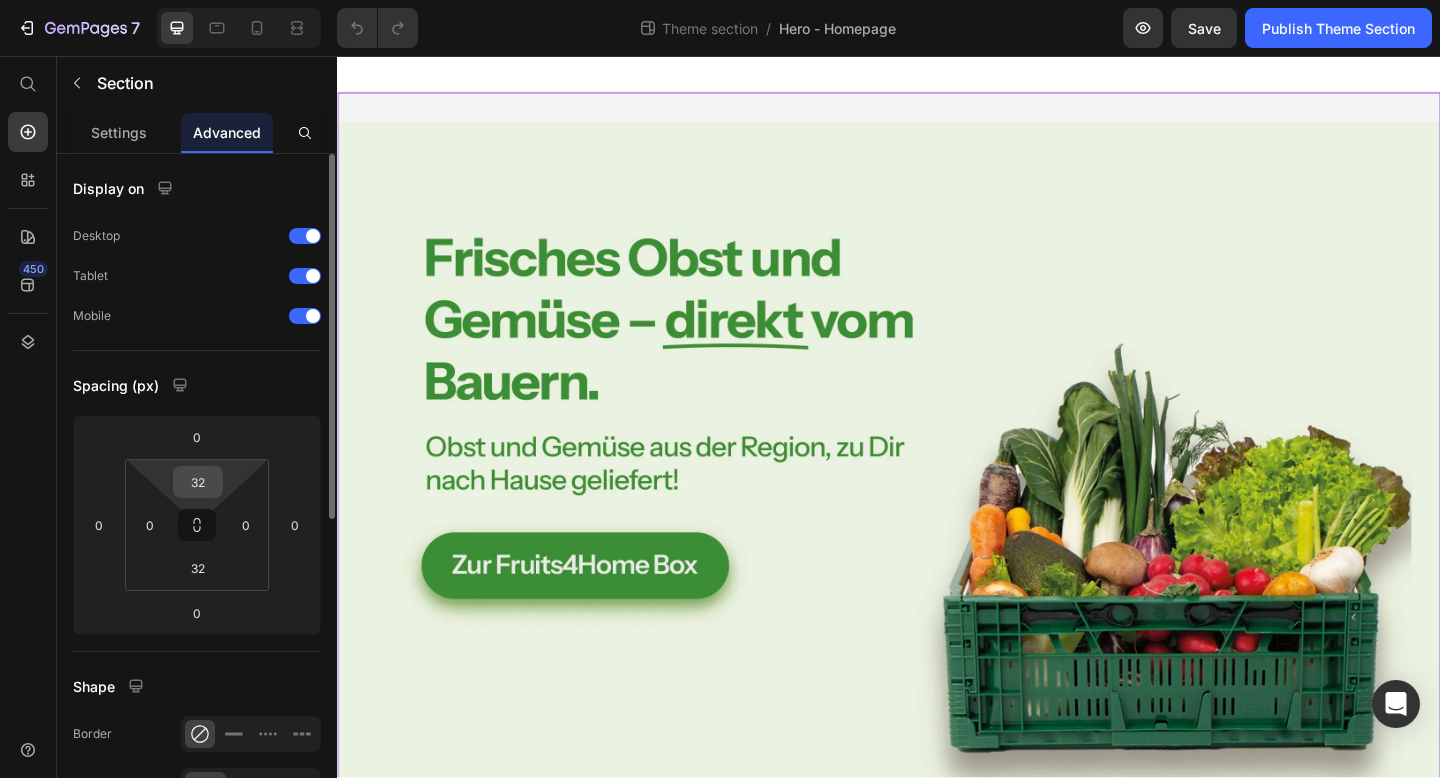click on "32" at bounding box center [198, 482] 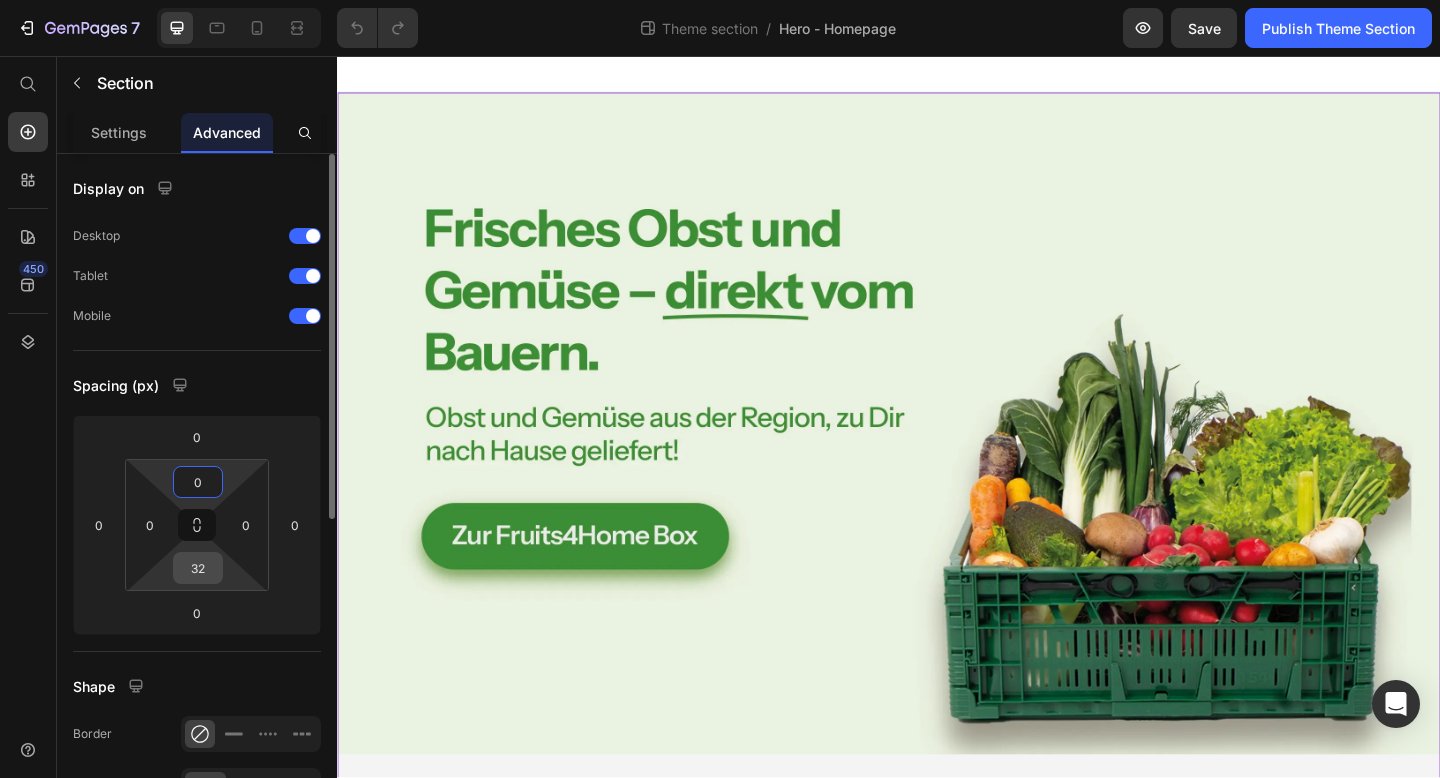type on "0" 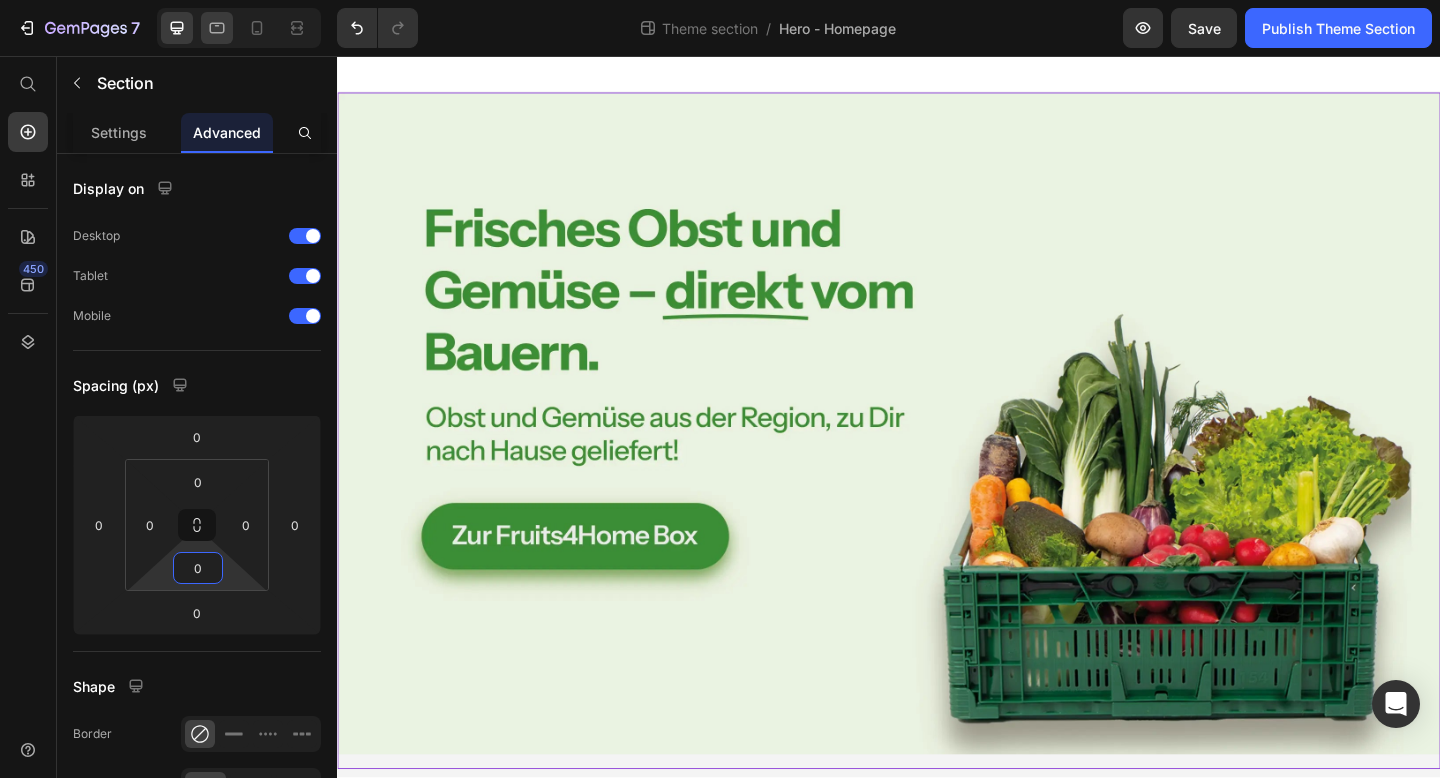 type on "0" 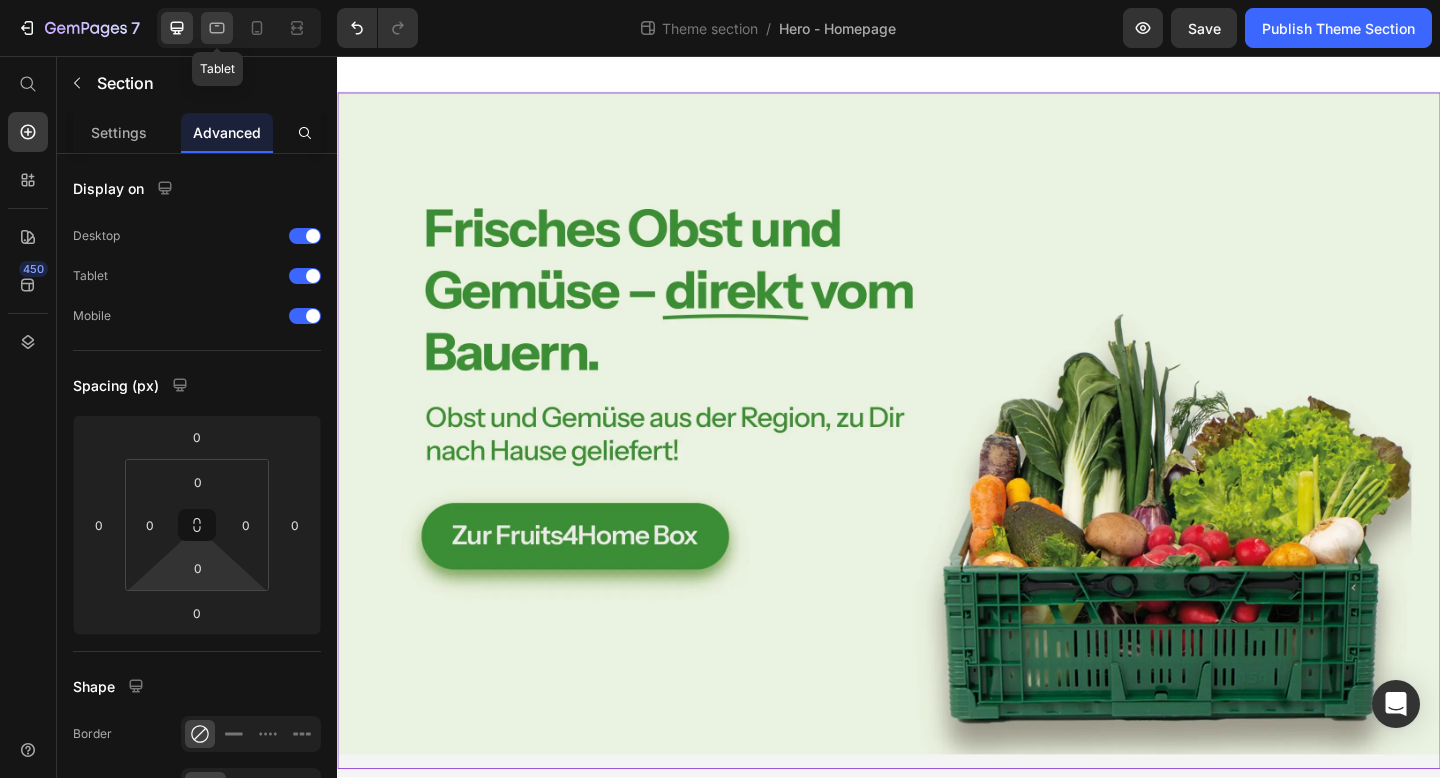 click 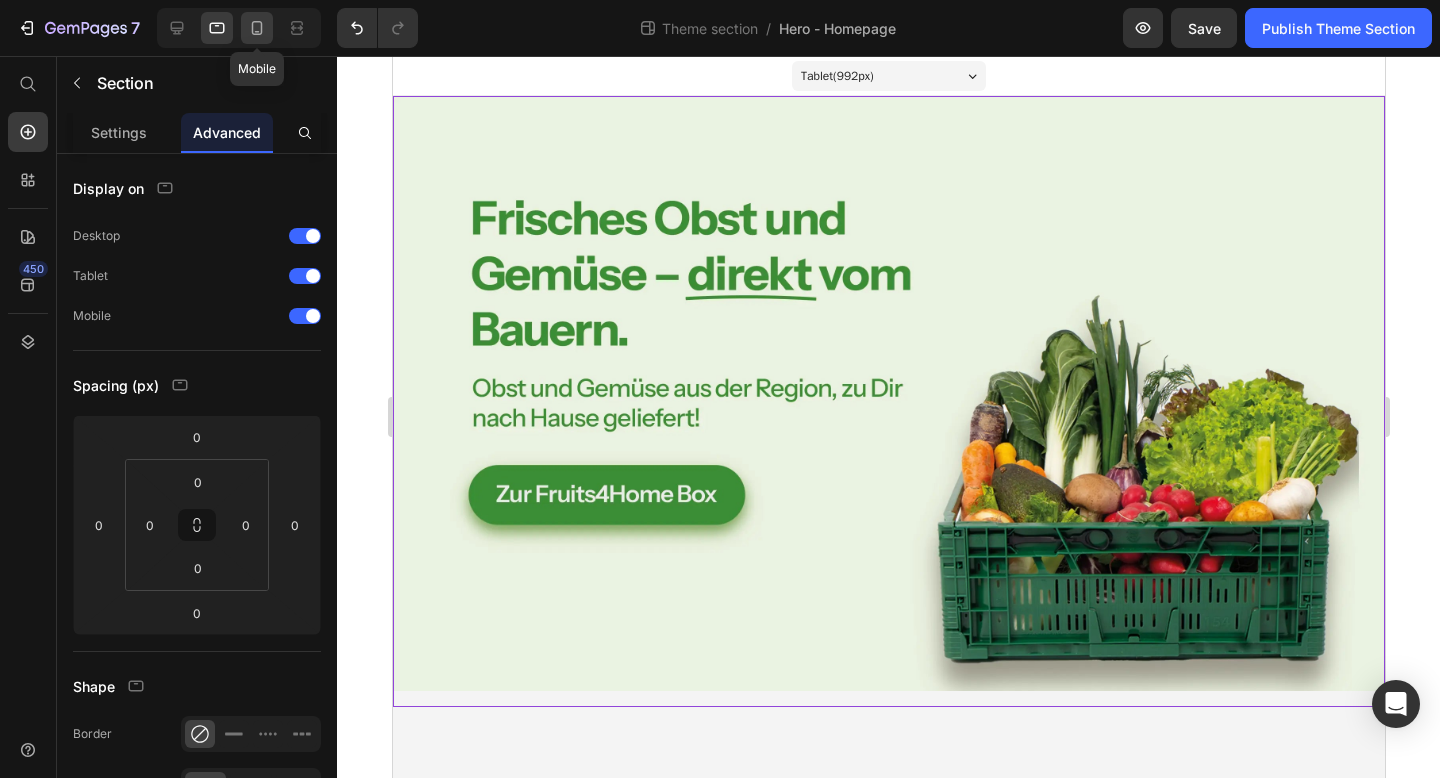 click 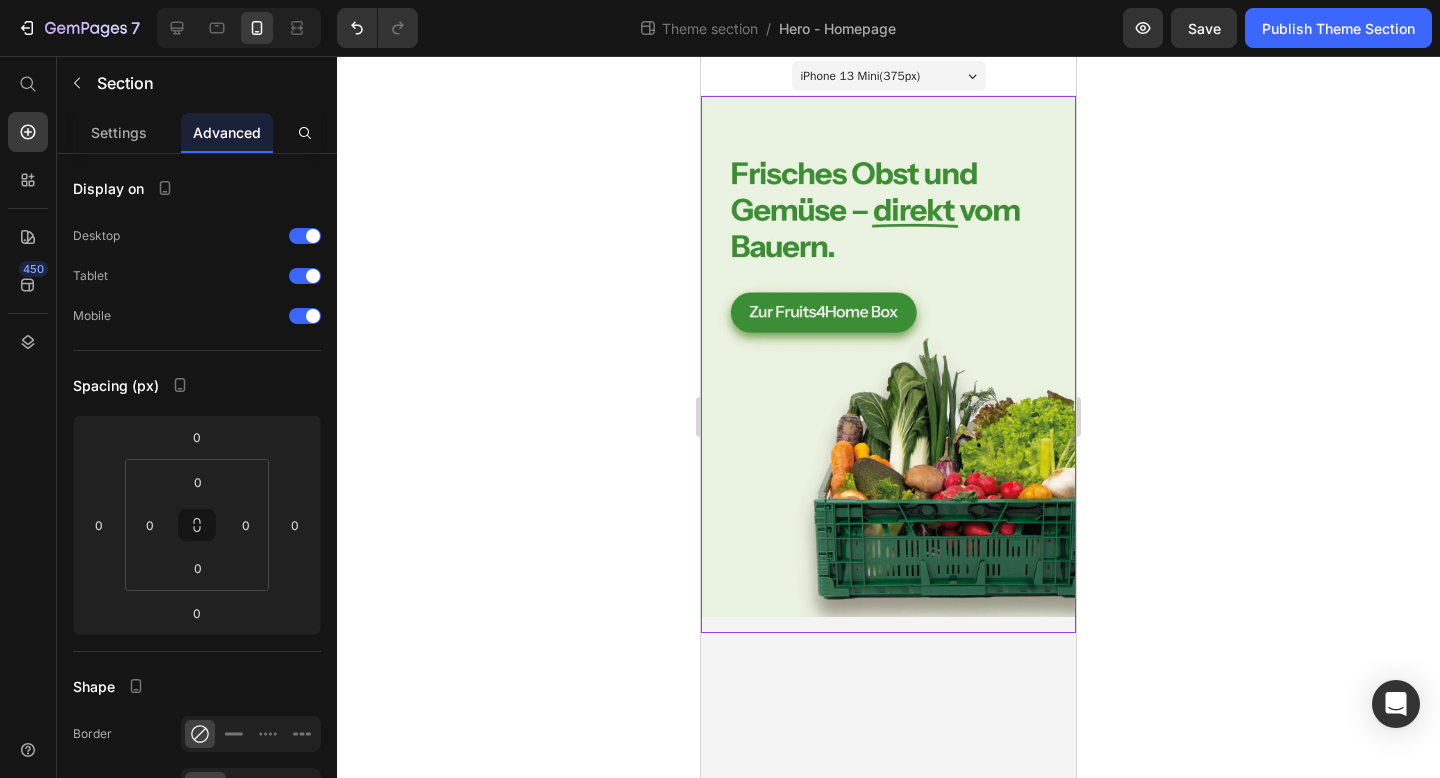 click on "iPhone 13 Mini  ( 375 px) iPhone 13 Mini iPhone 13 Pro iPhone 11 Pro Max iPhone 15 Pro Max Pixel 7 Galaxy S8+ Galaxy S20 Ultra iPad Mini iPad Air iPad Pro Image Row Root
Drag & drop element from sidebar or
Explore Library
Add section Choose templates inspired by CRO experts Generate layout from URL or image Add blank section then drag & drop elements" at bounding box center (888, 417) 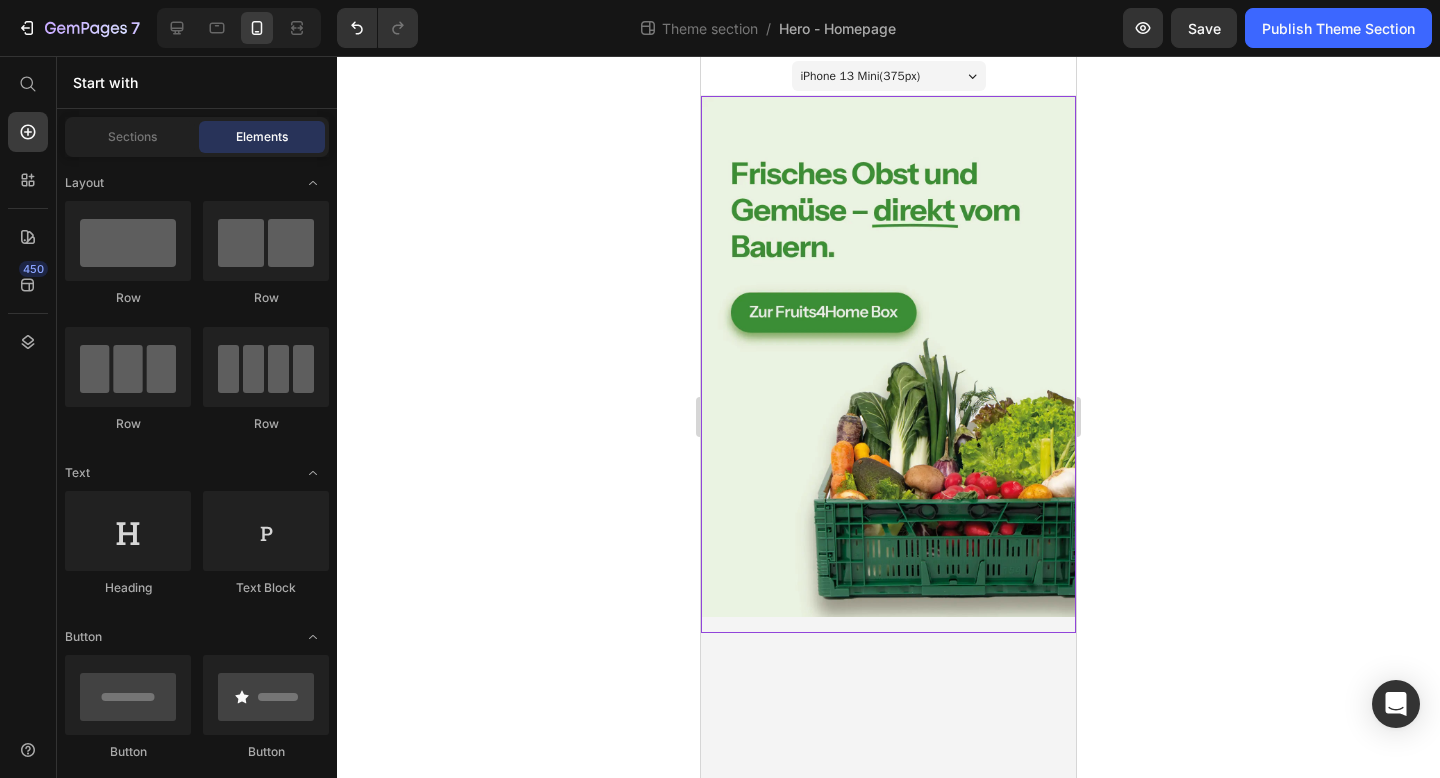click on "Image Row" at bounding box center (888, 364) 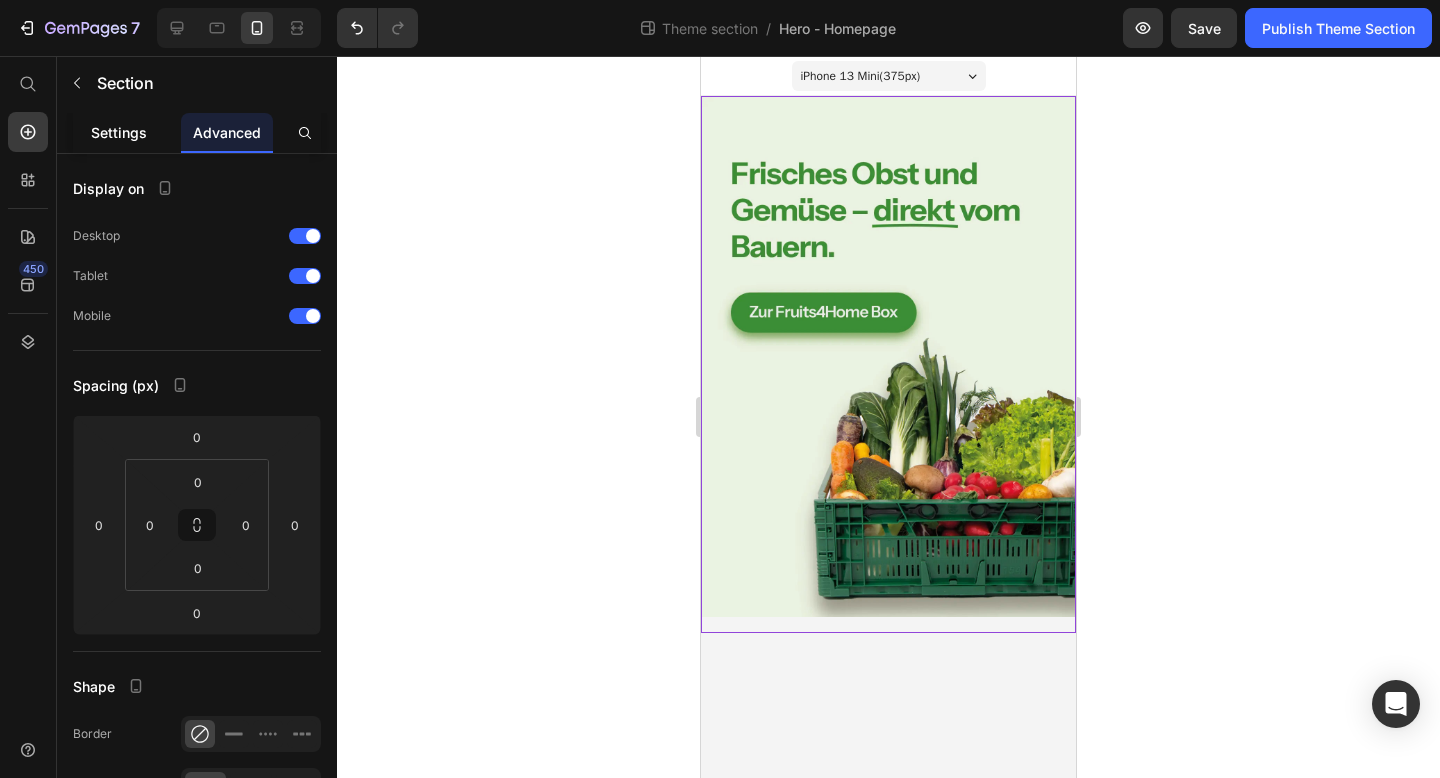 click on "Settings" at bounding box center [119, 132] 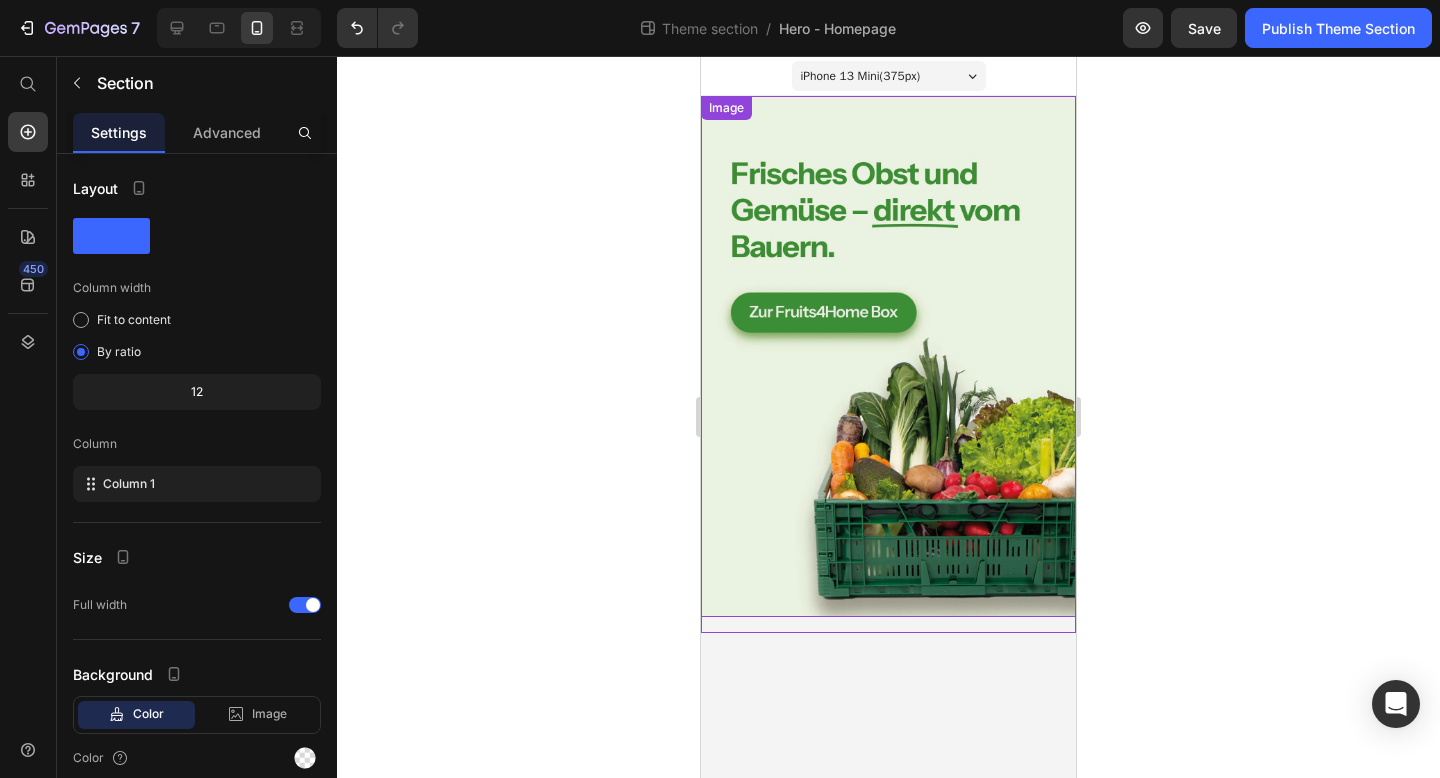 click at bounding box center [888, 356] 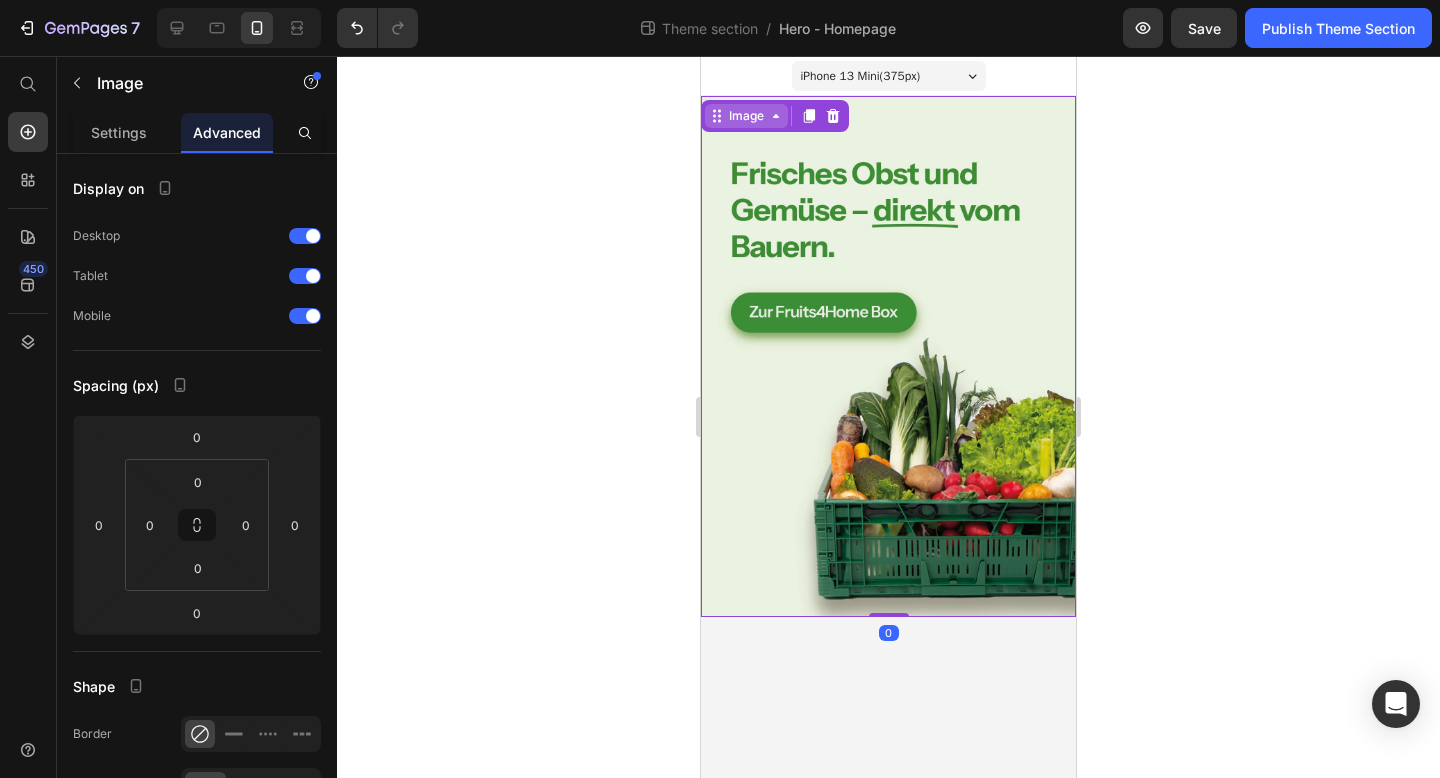 click on "Image" at bounding box center (746, 116) 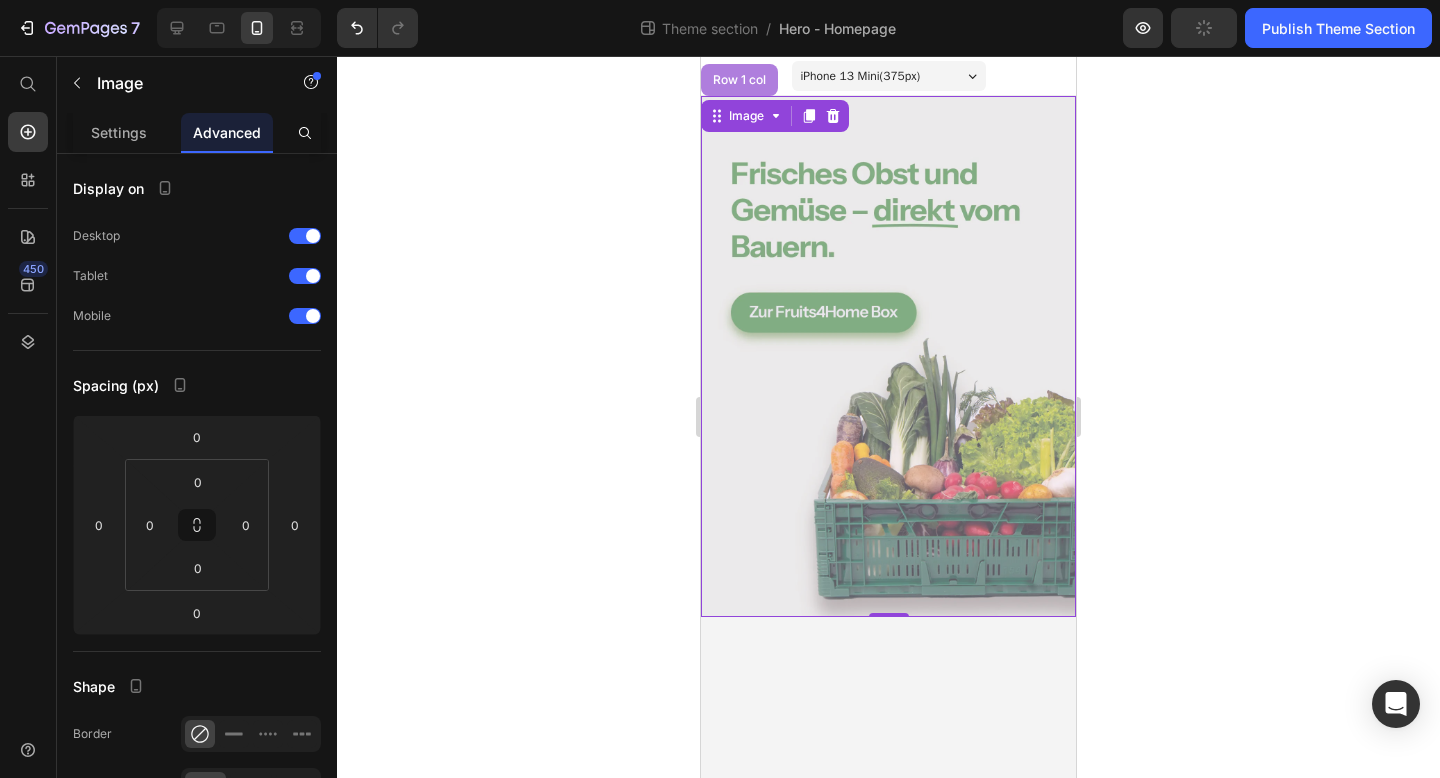 click on "Row 1 col" at bounding box center [739, 80] 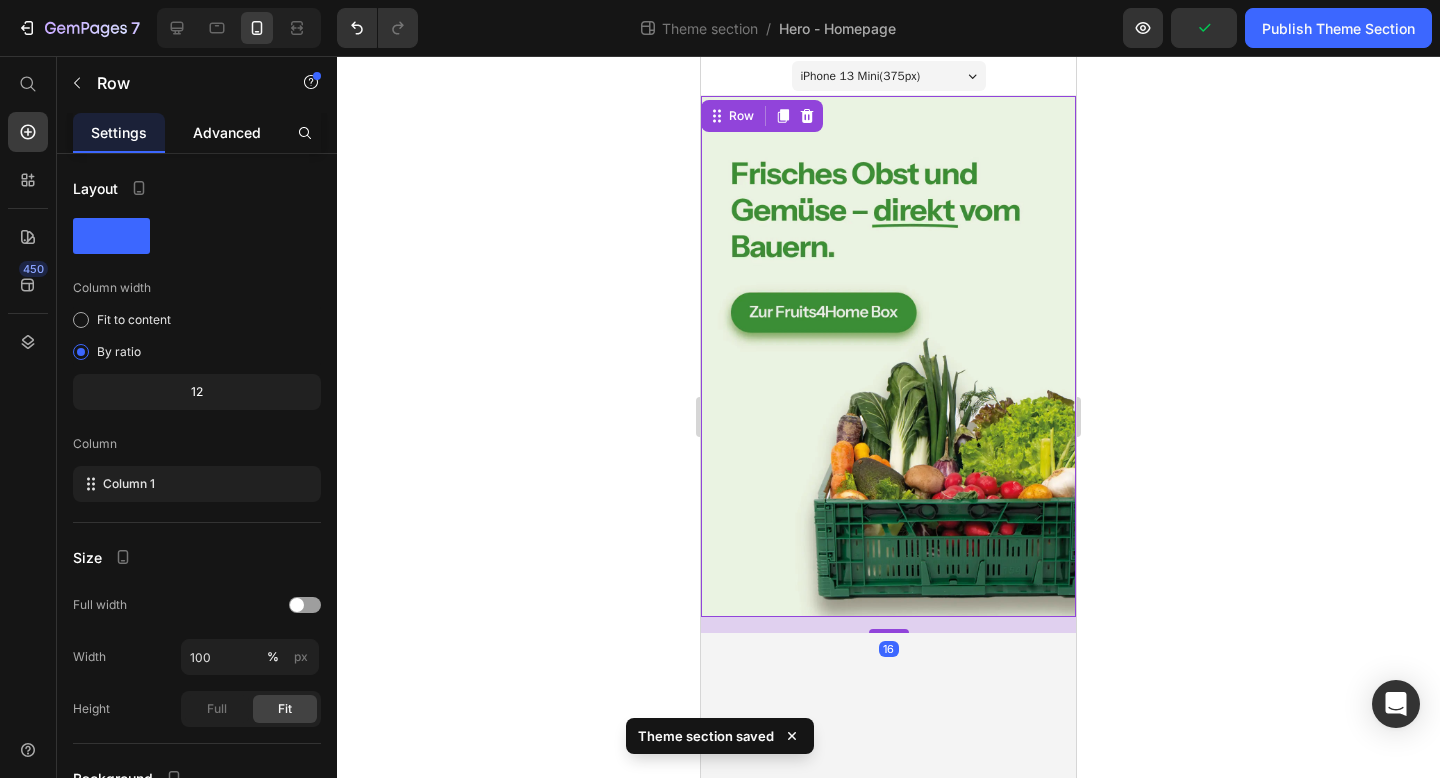 click on "Advanced" at bounding box center [227, 132] 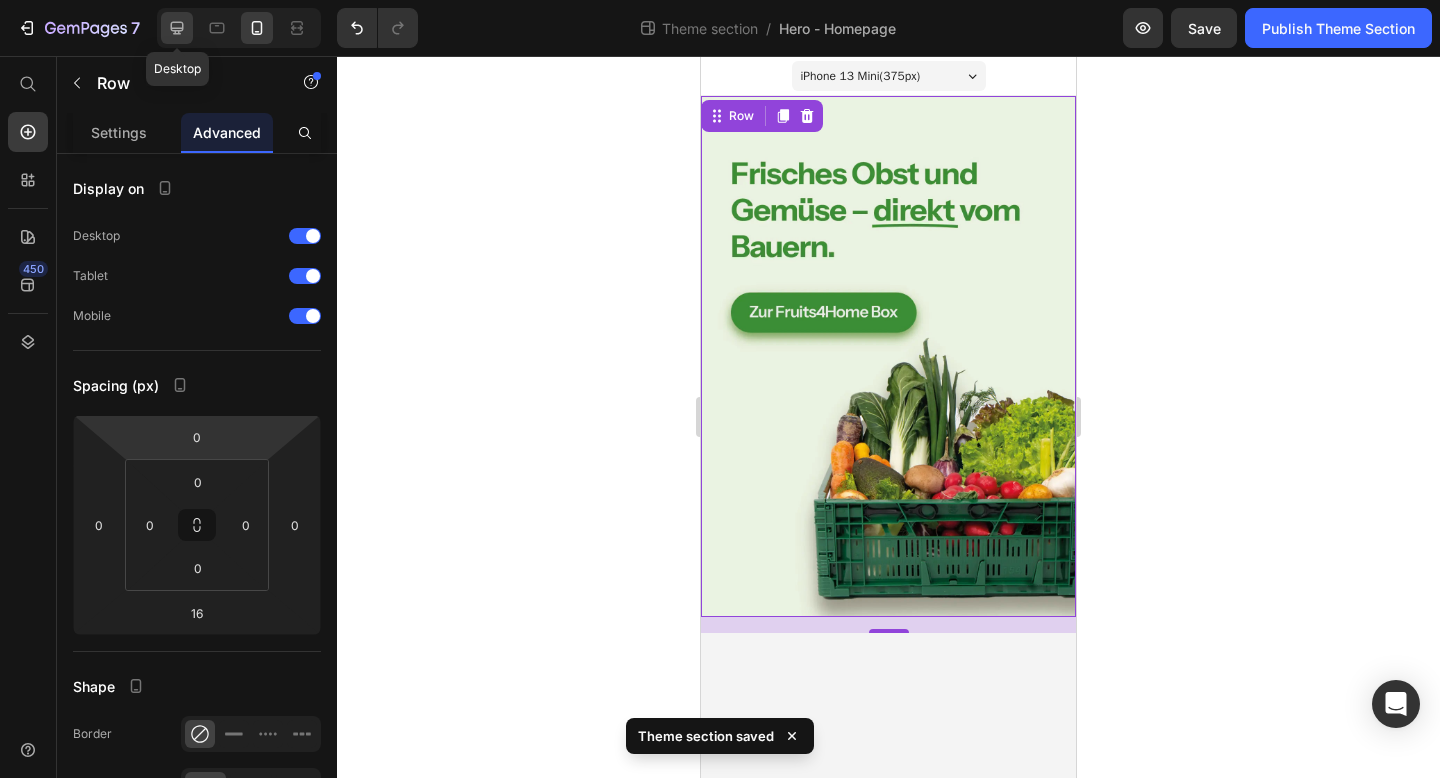 click 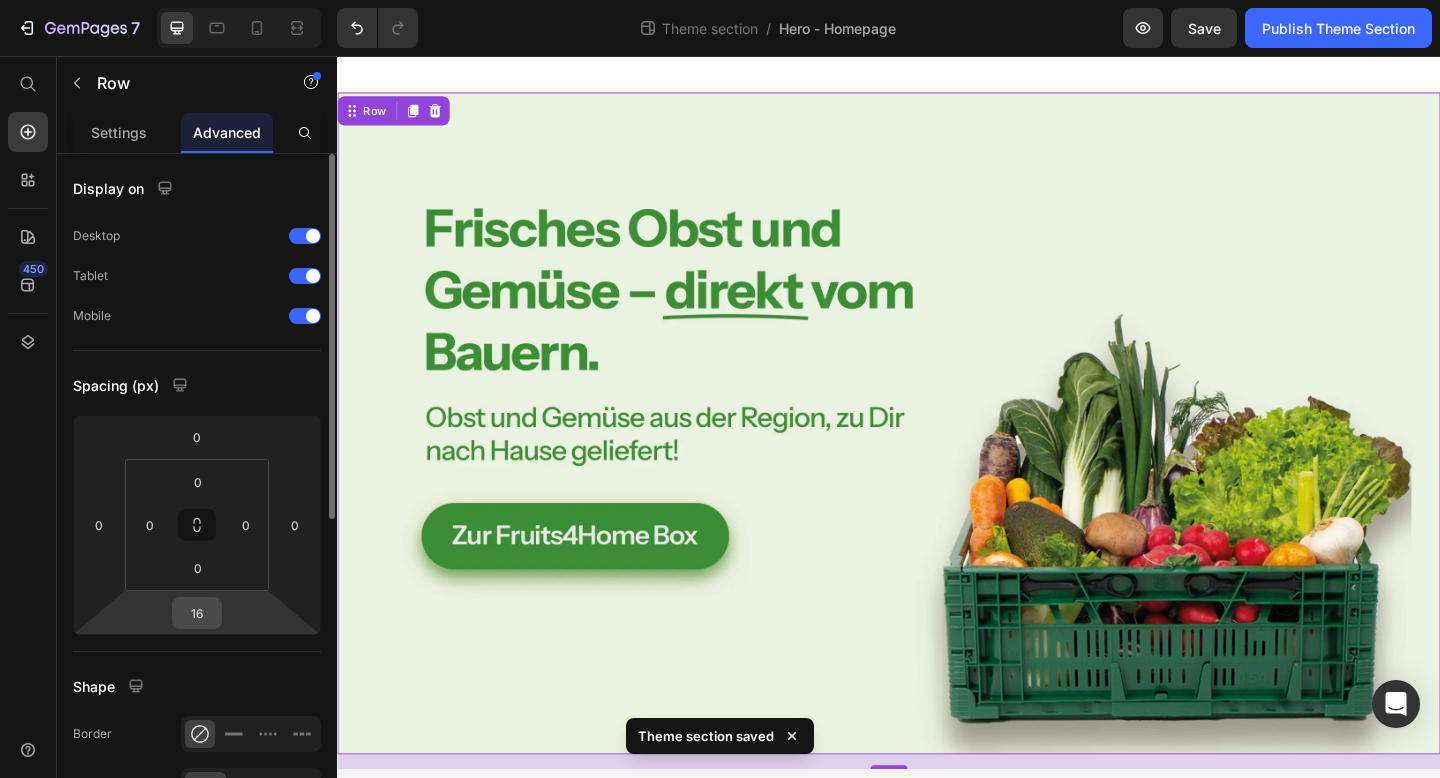 click on "16" at bounding box center (197, 613) 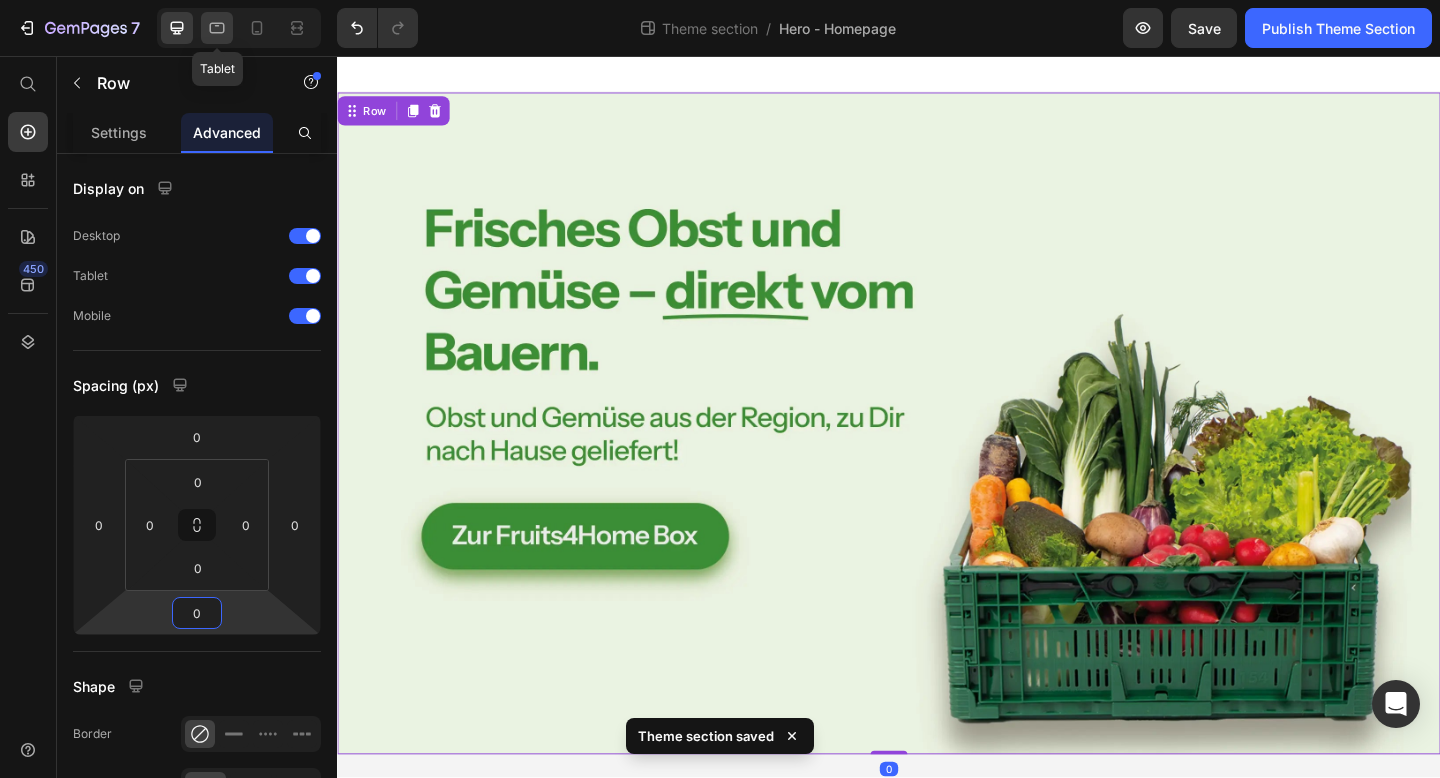 type on "0" 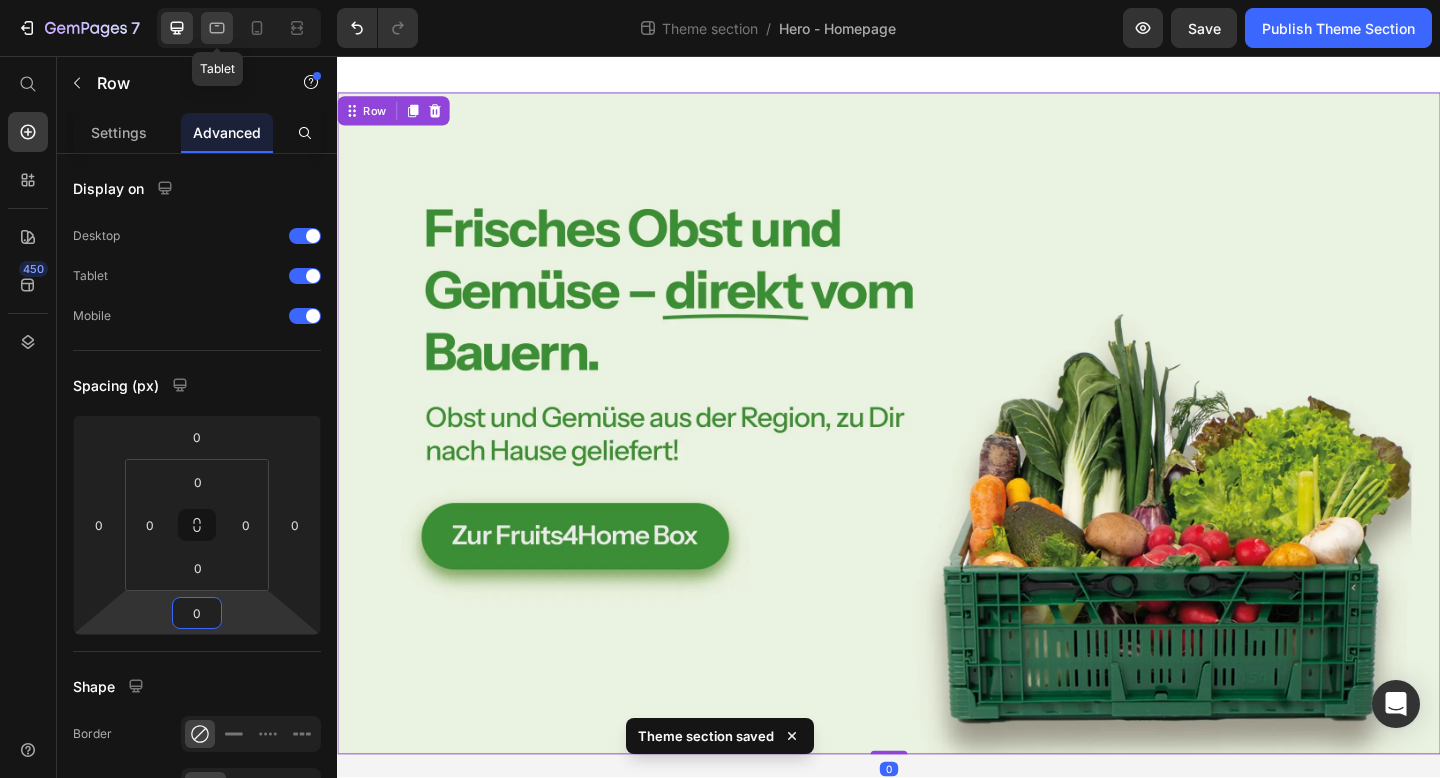 click 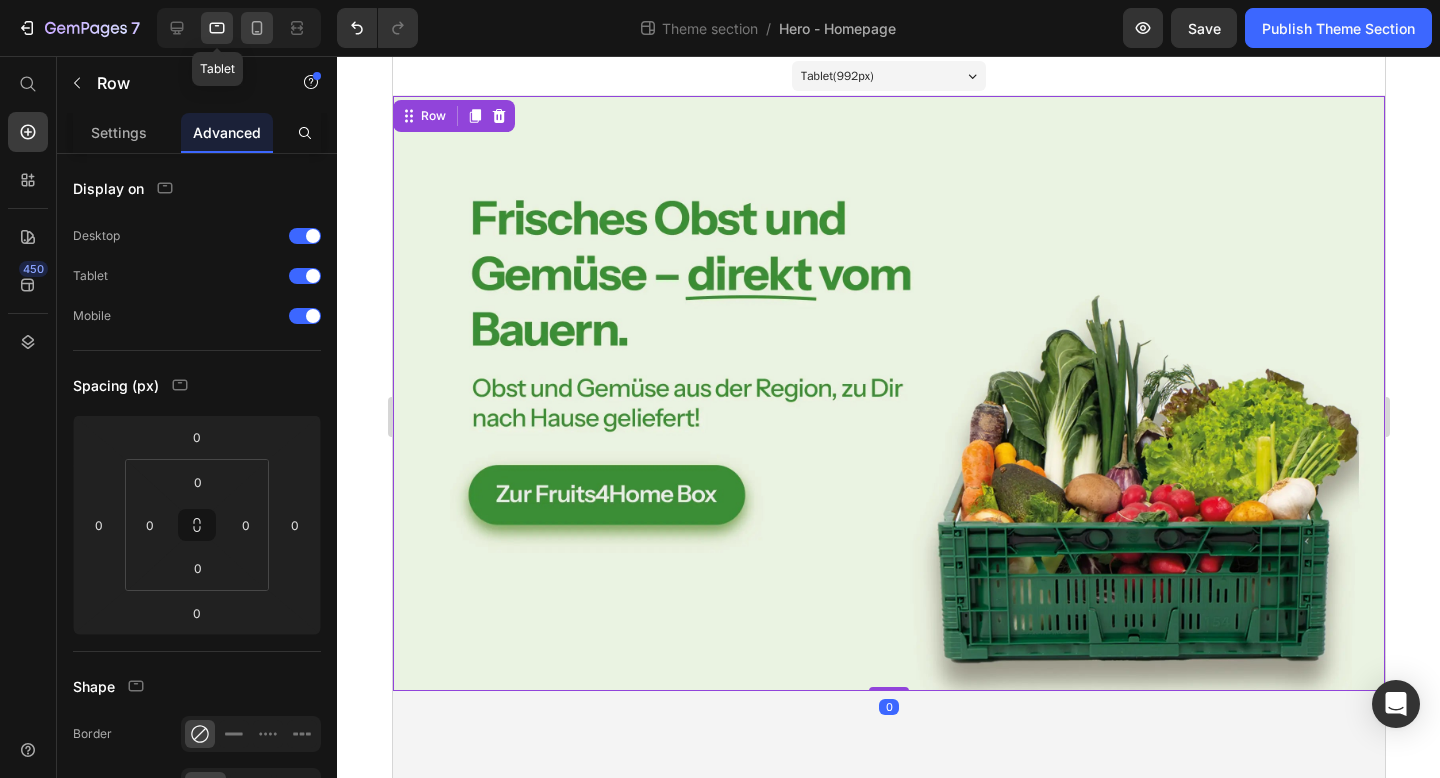 click 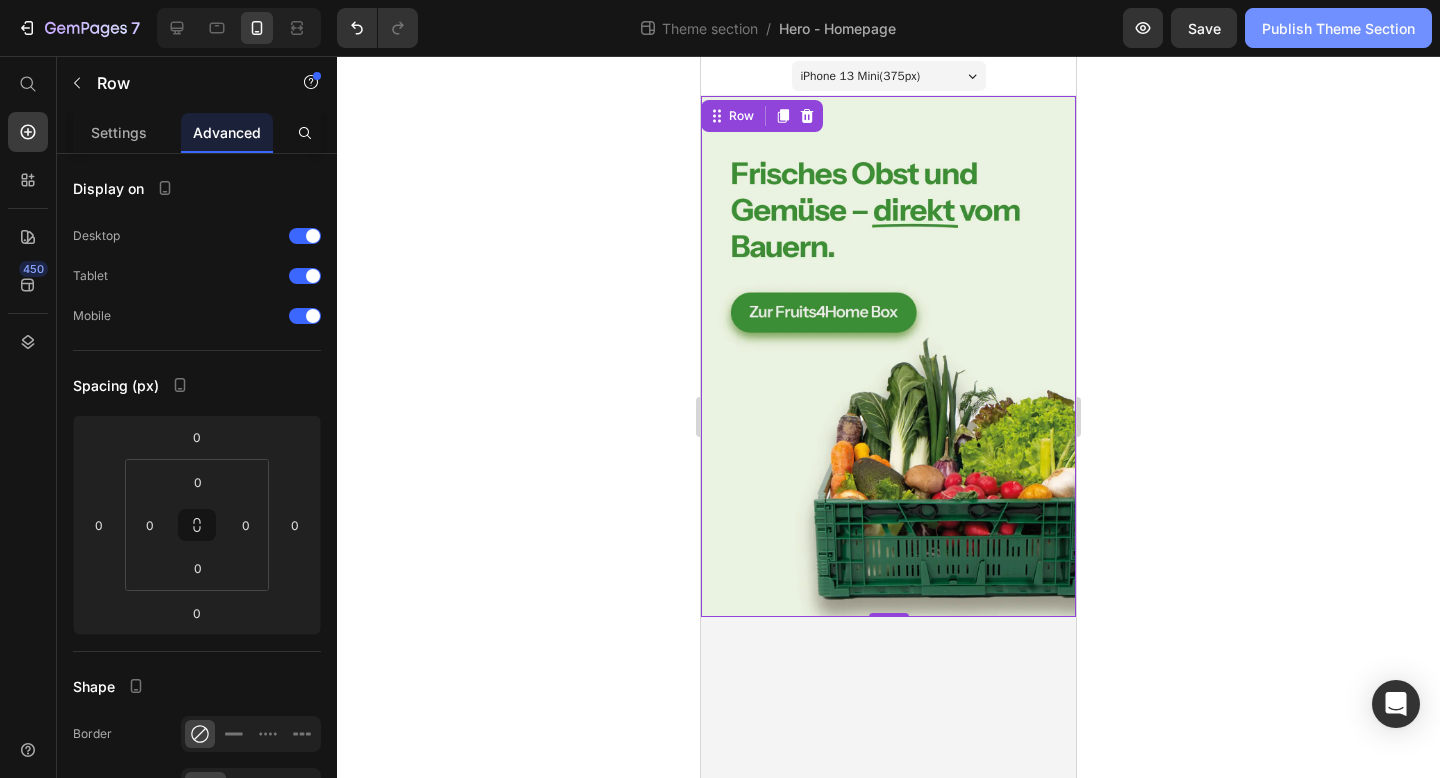 click on "Publish Theme Section" at bounding box center (1338, 28) 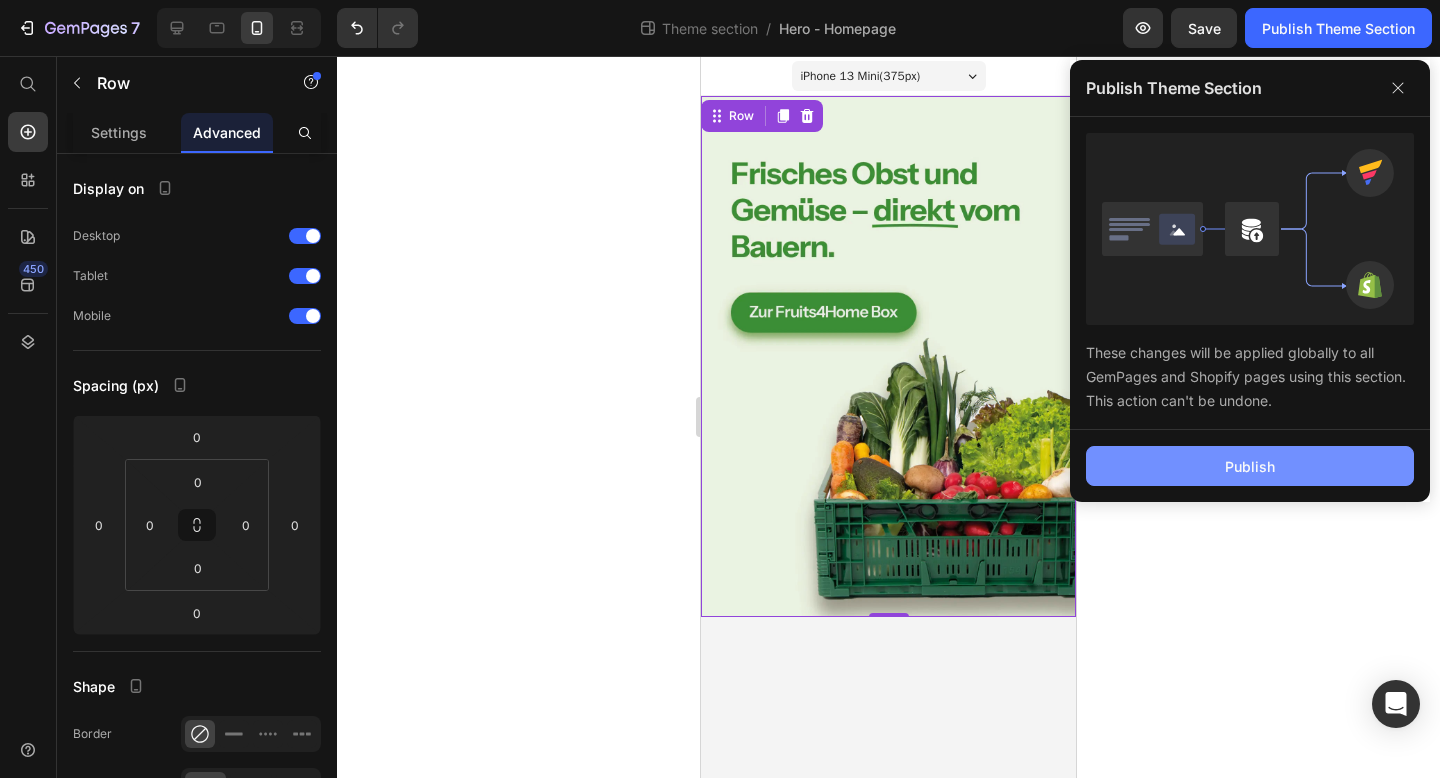 click on "Publish" 